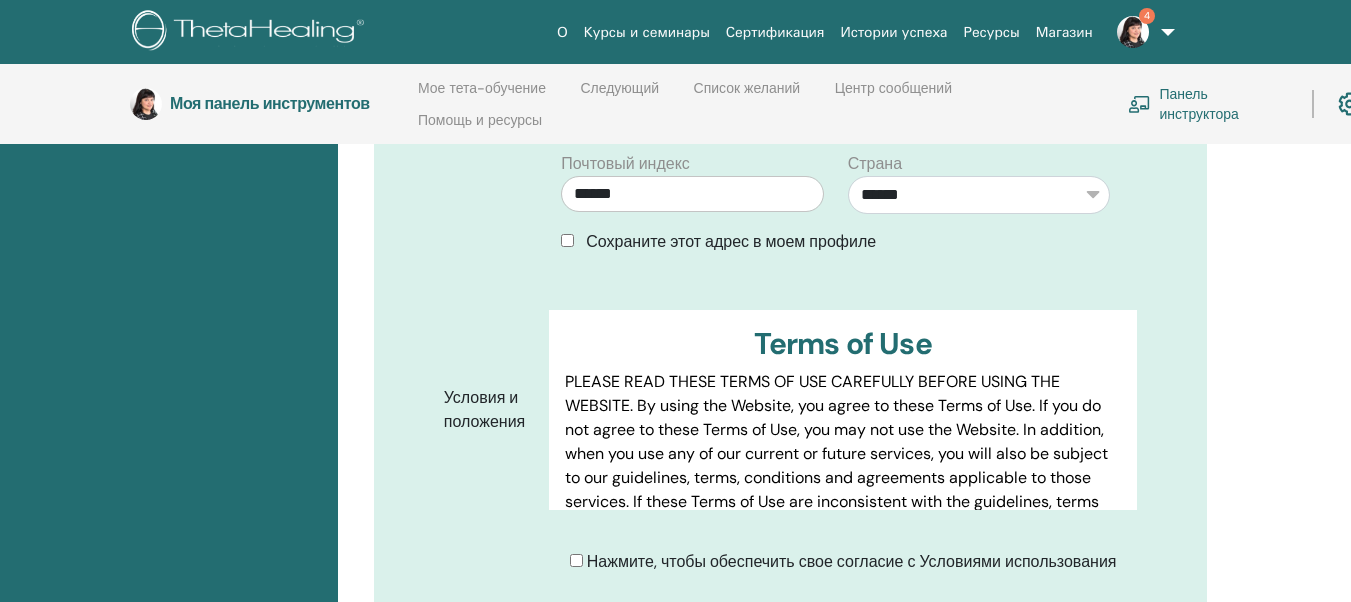 scroll, scrollTop: 880, scrollLeft: 0, axis: vertical 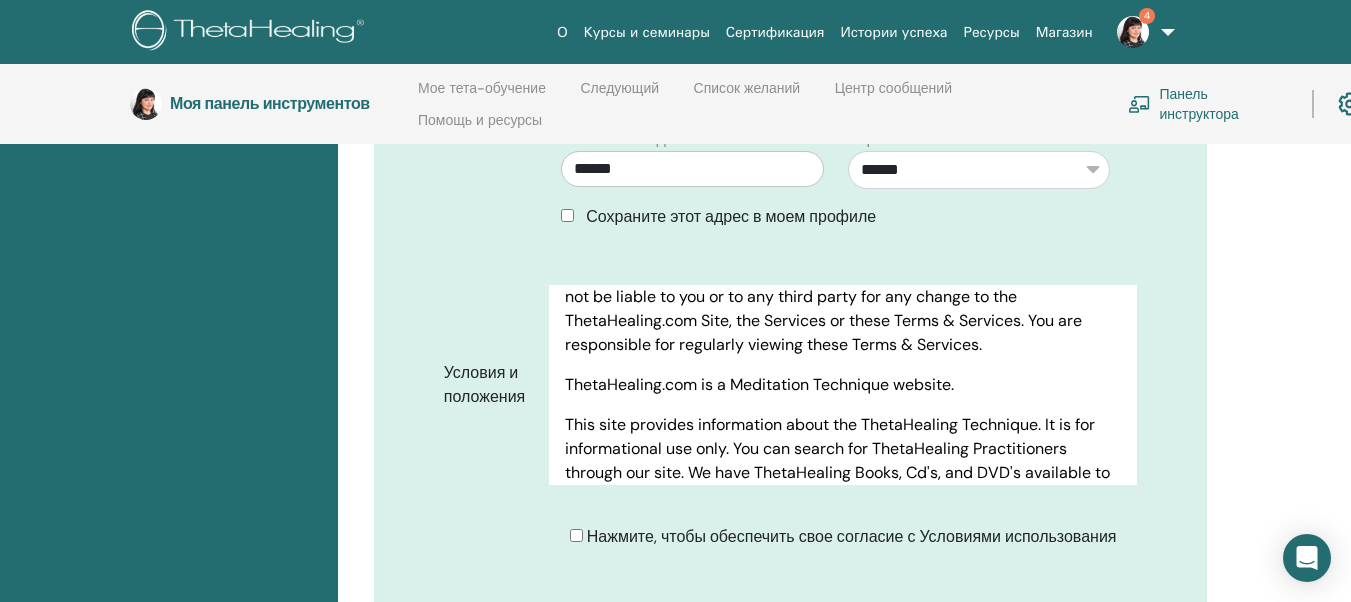 click on "4" at bounding box center [1142, 32] 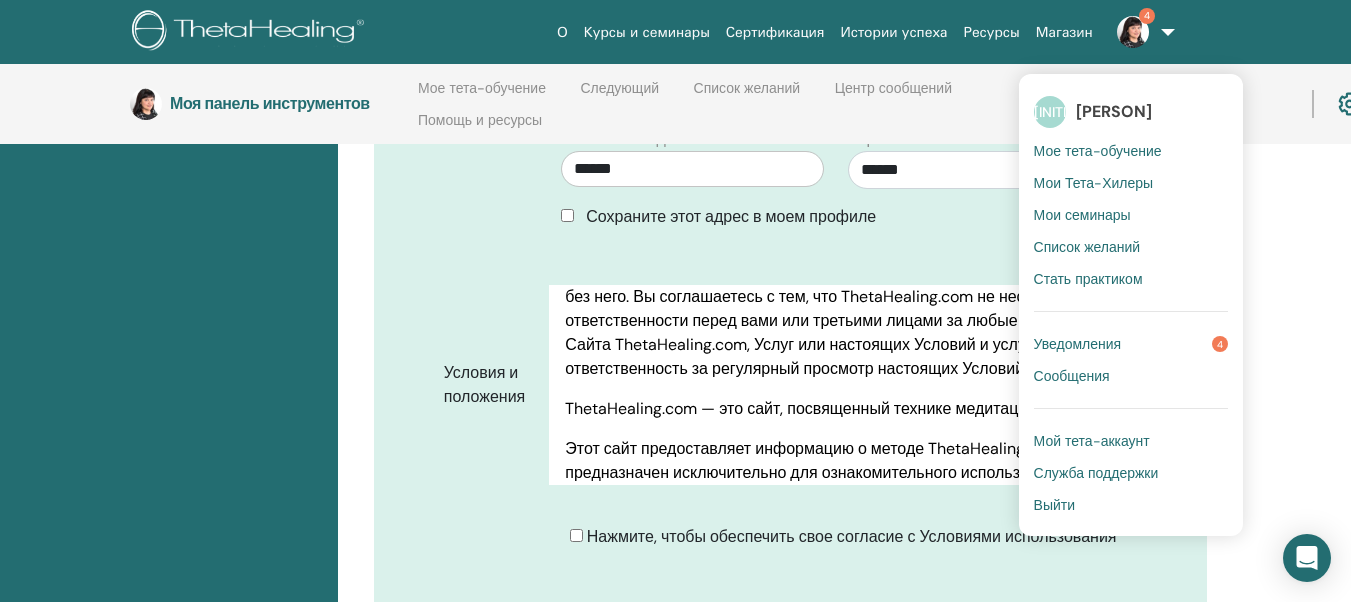 click on "Выйти" at bounding box center [1054, 505] 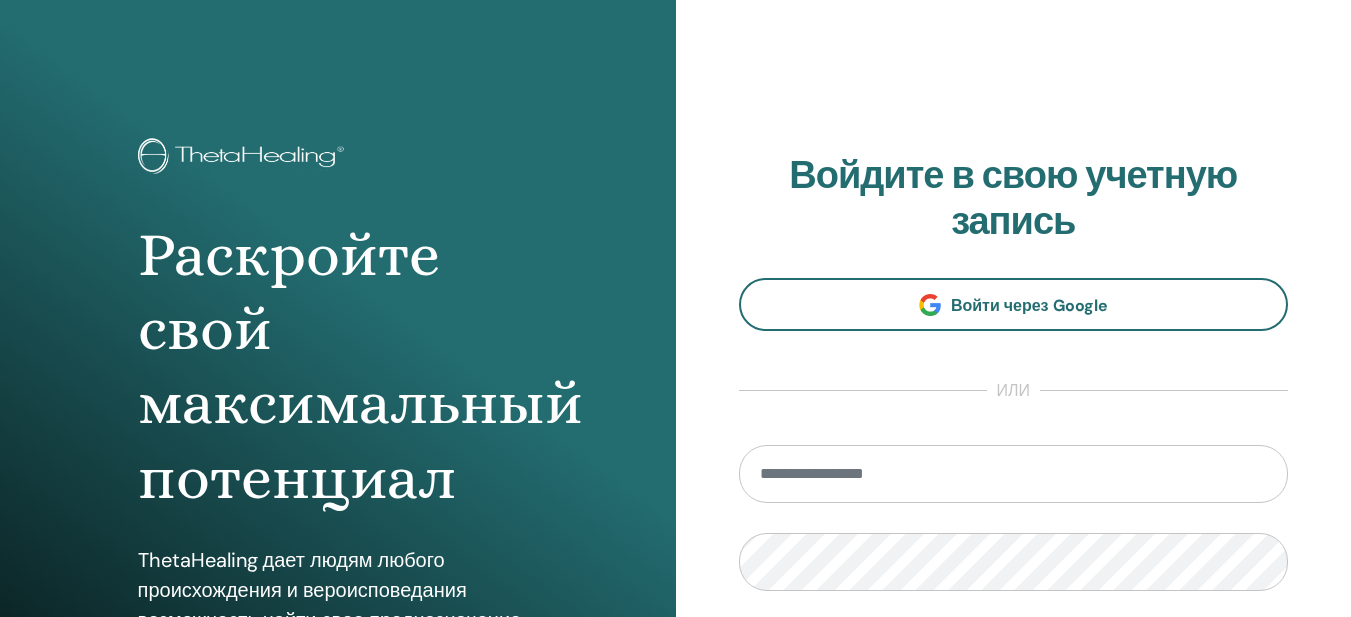 scroll, scrollTop: 341, scrollLeft: 0, axis: vertical 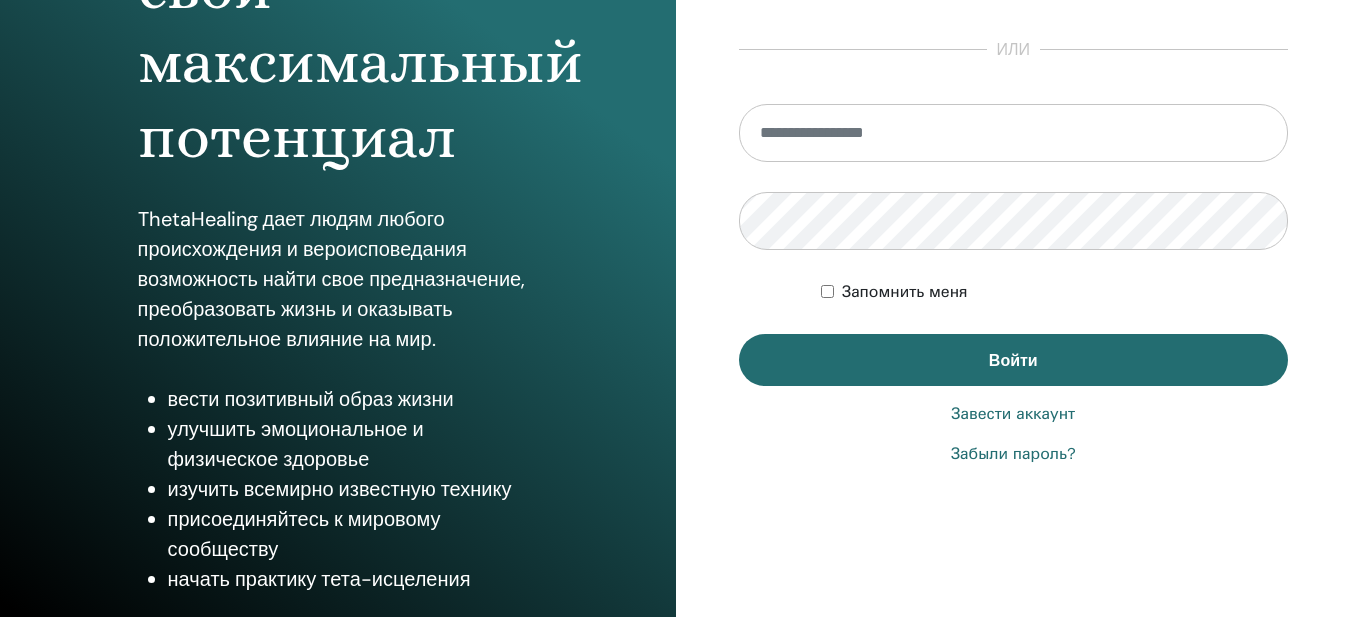 click on "Завести аккаунт" at bounding box center [1013, 414] 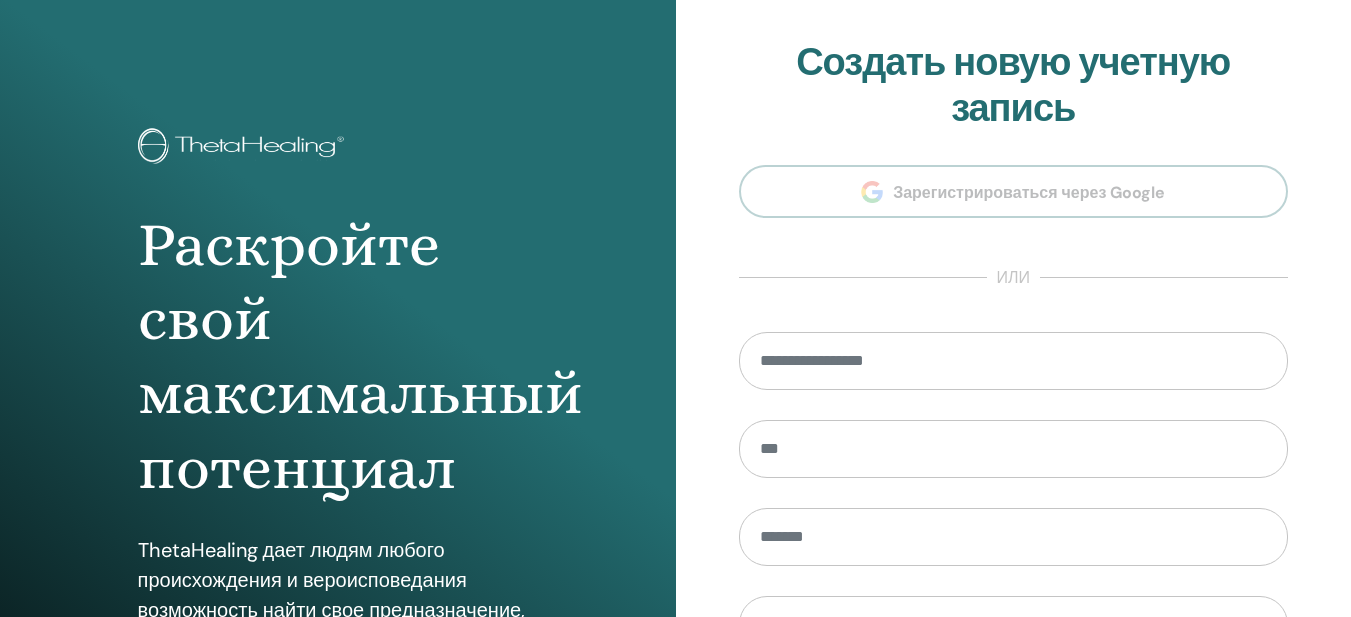 scroll, scrollTop: 0, scrollLeft: 0, axis: both 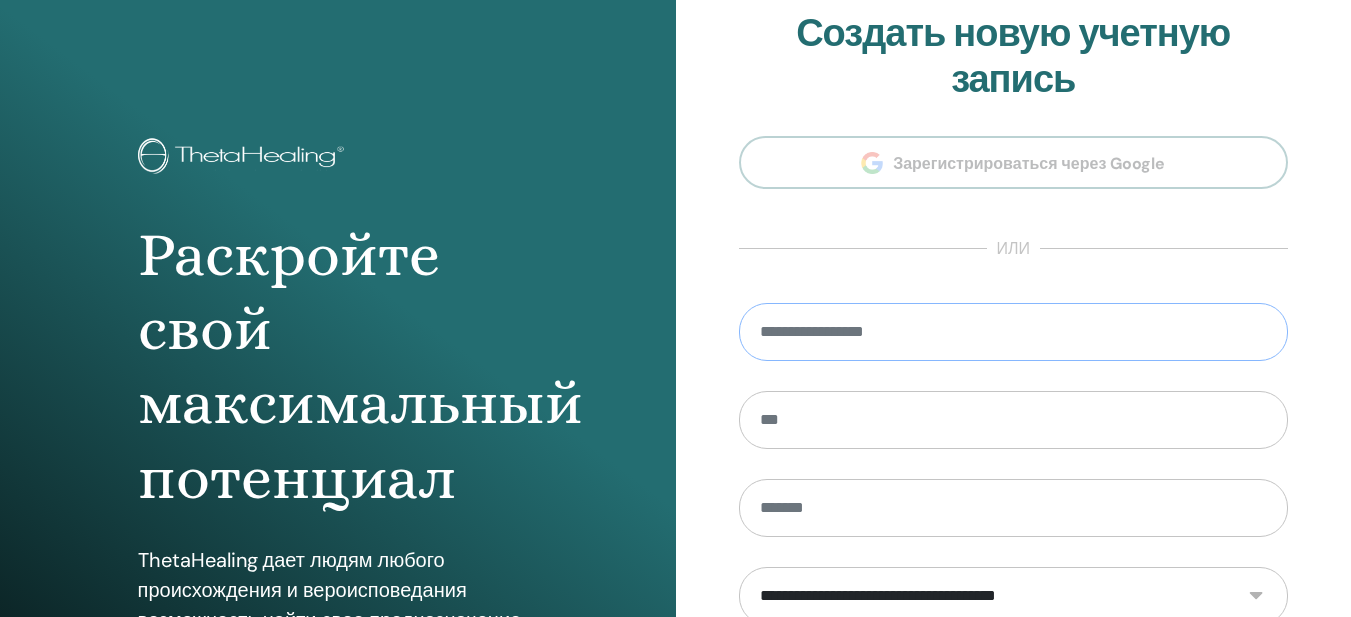 click at bounding box center (1014, 332) 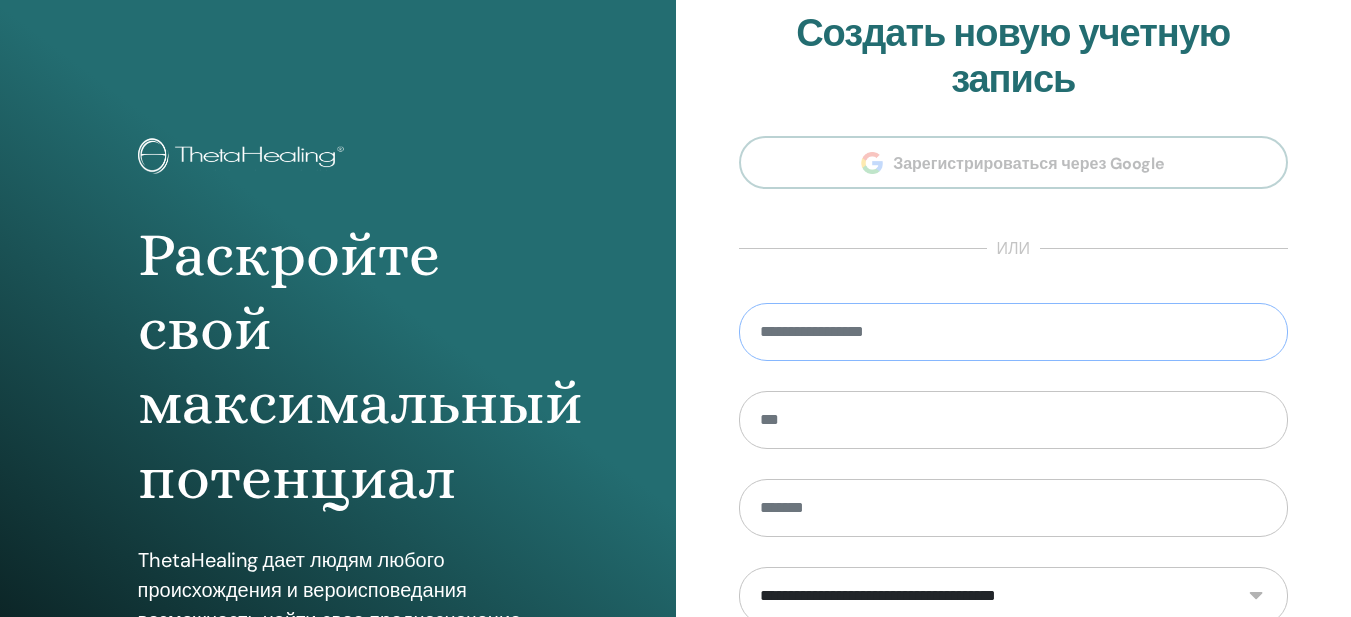 paste on "**********" 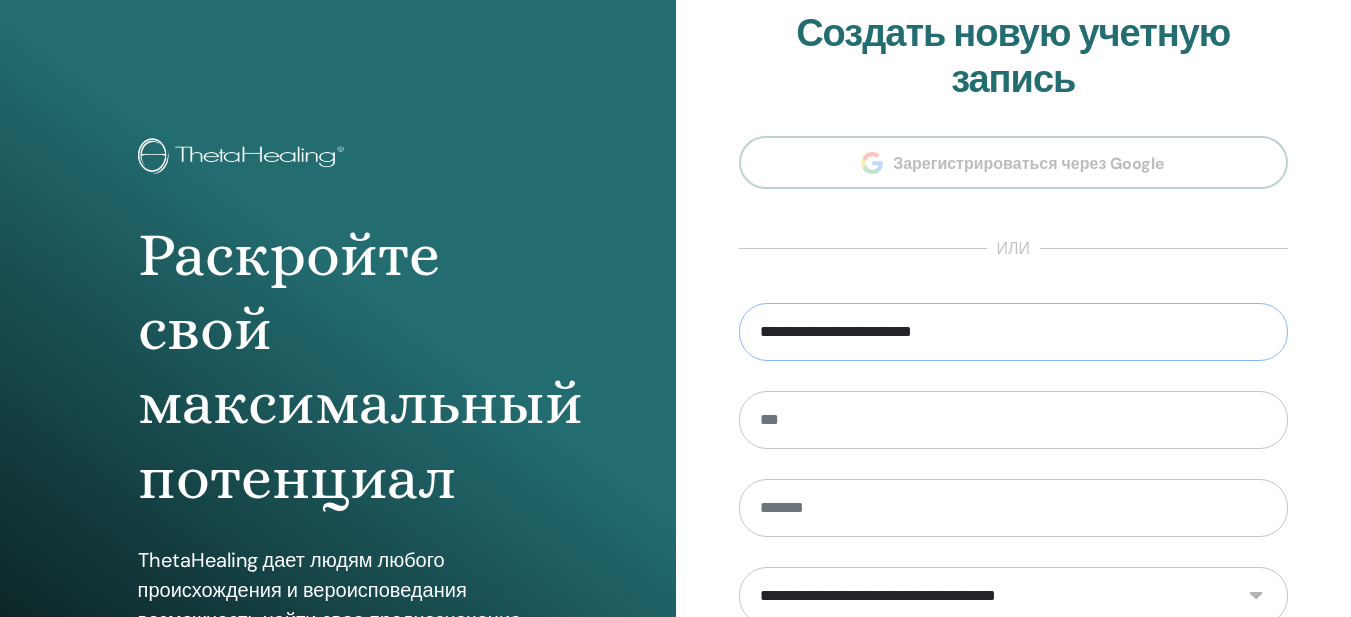 type on "**********" 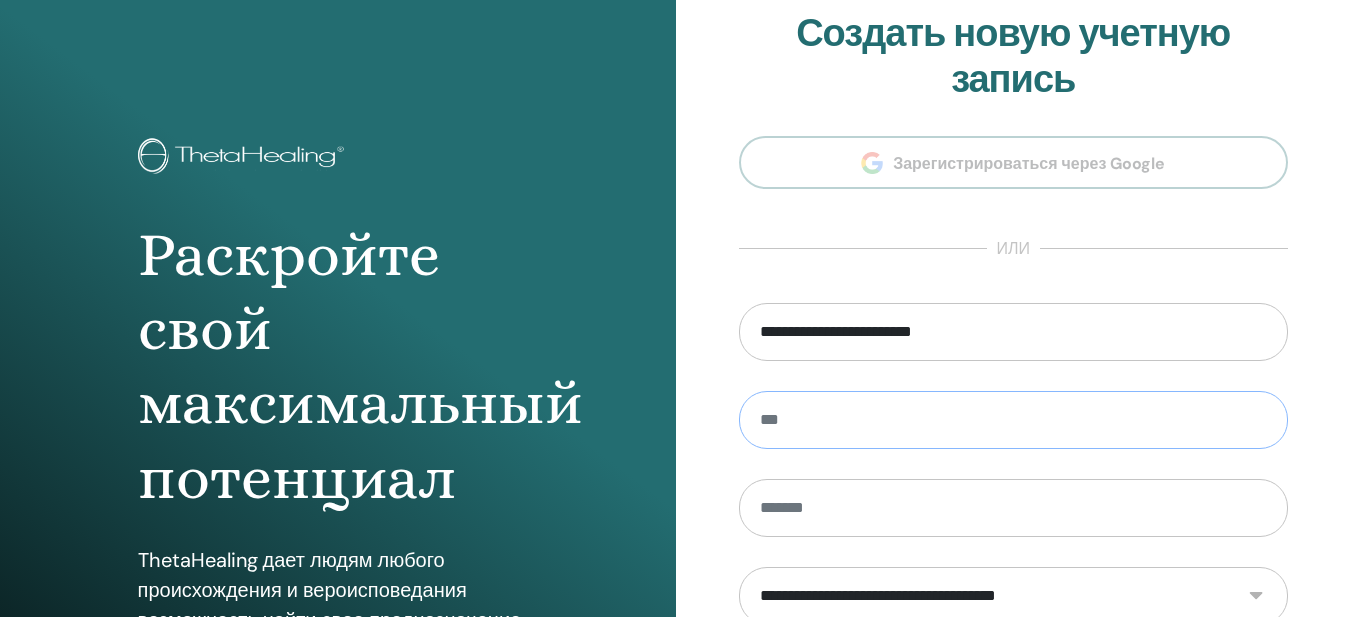 click at bounding box center (1014, 420) 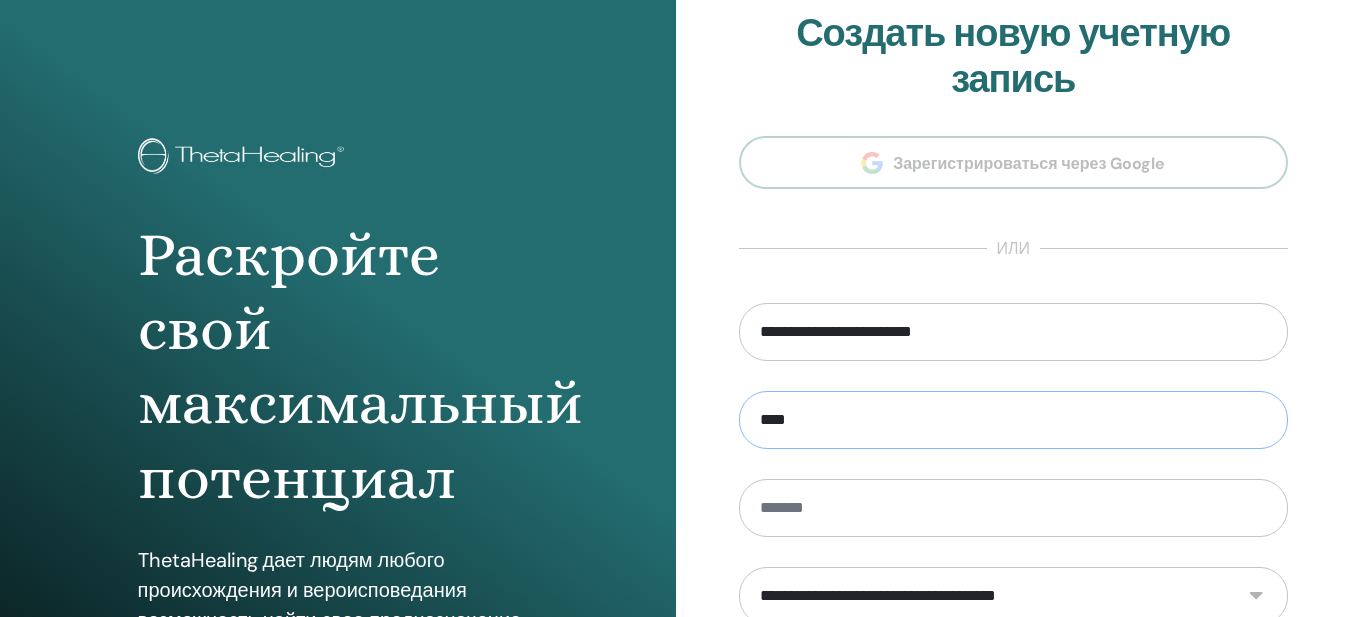 type on "****" 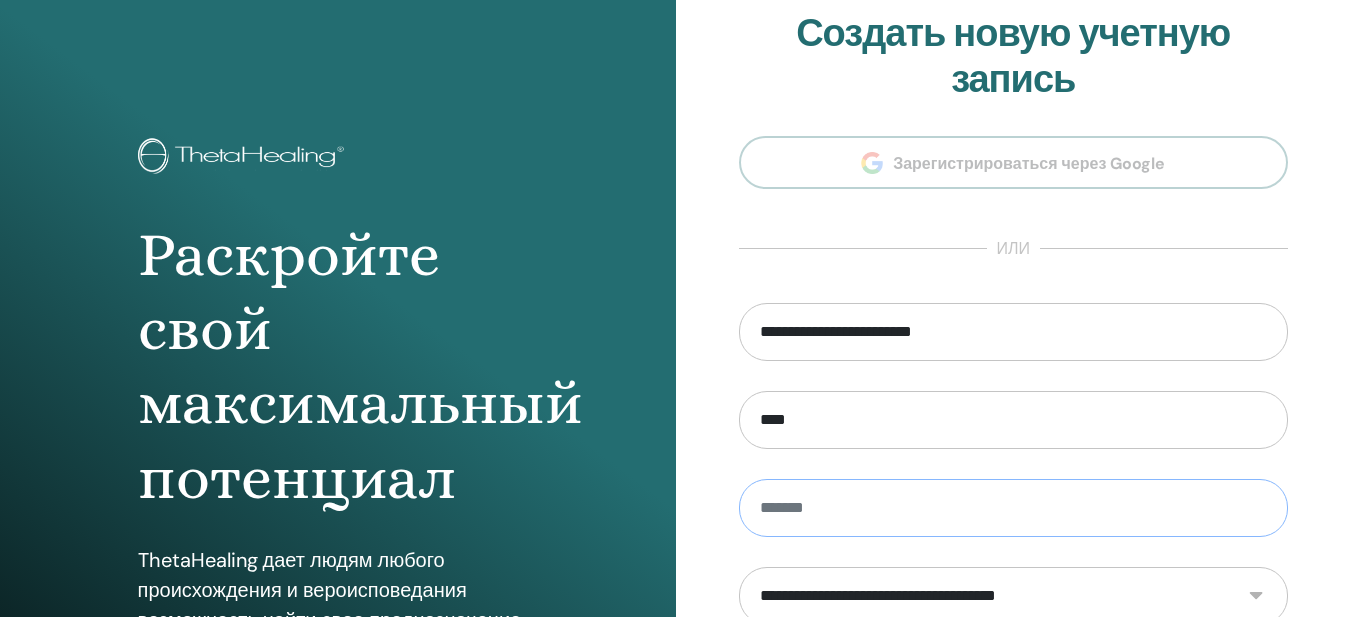 click at bounding box center [1014, 508] 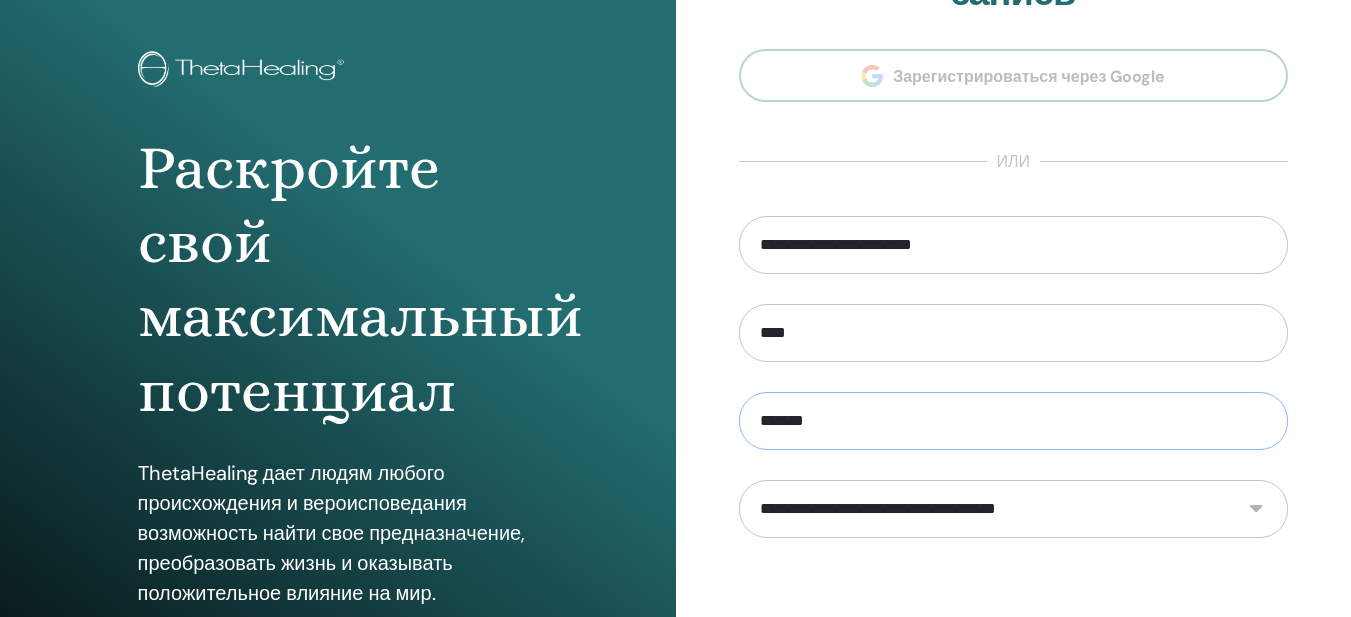 scroll, scrollTop: 200, scrollLeft: 0, axis: vertical 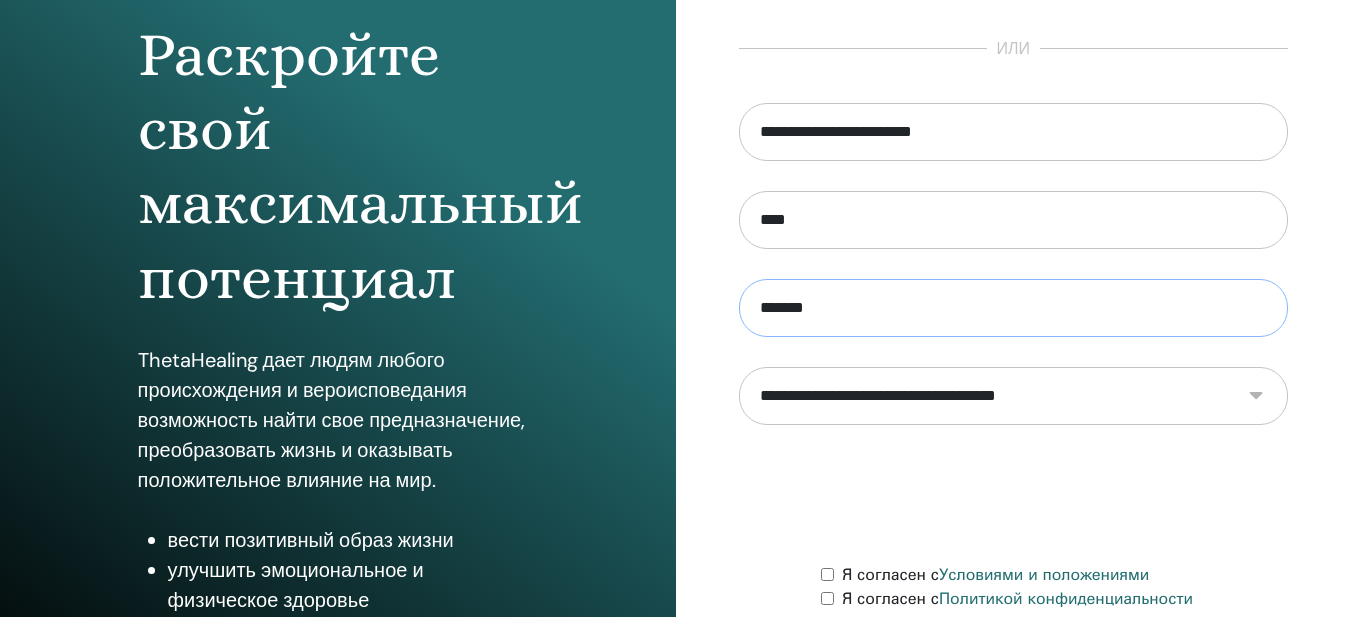 type on "*******" 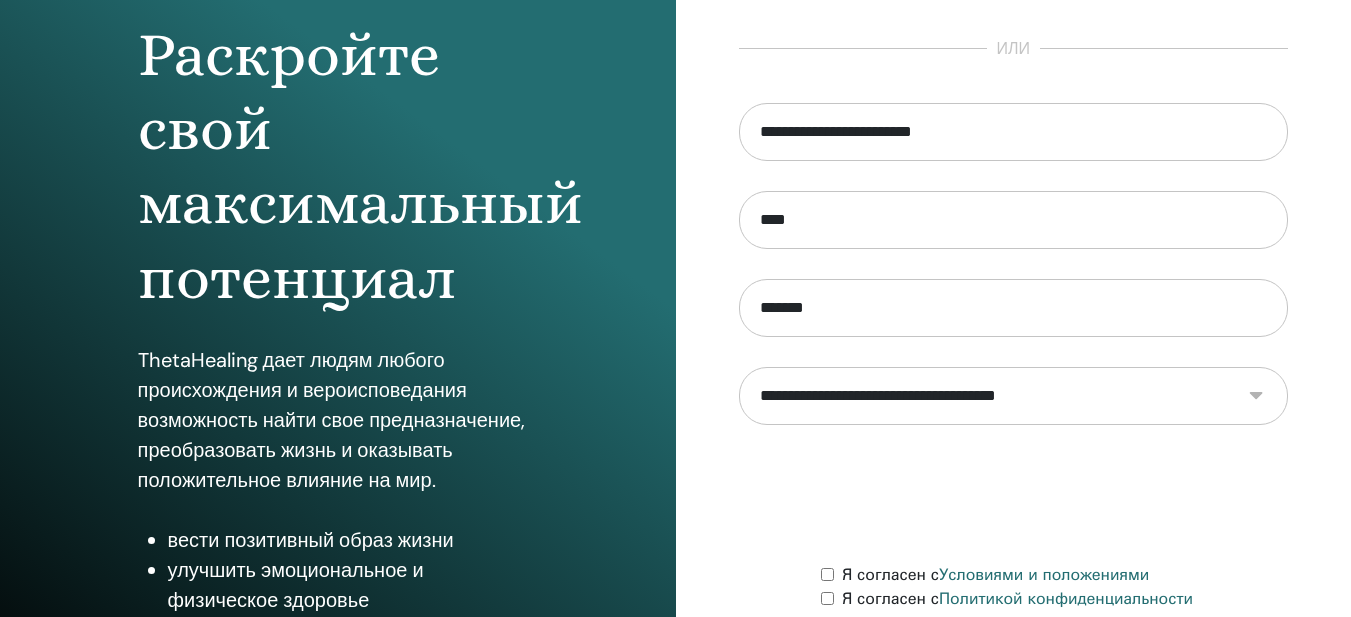 click on "**********" at bounding box center (1014, 396) 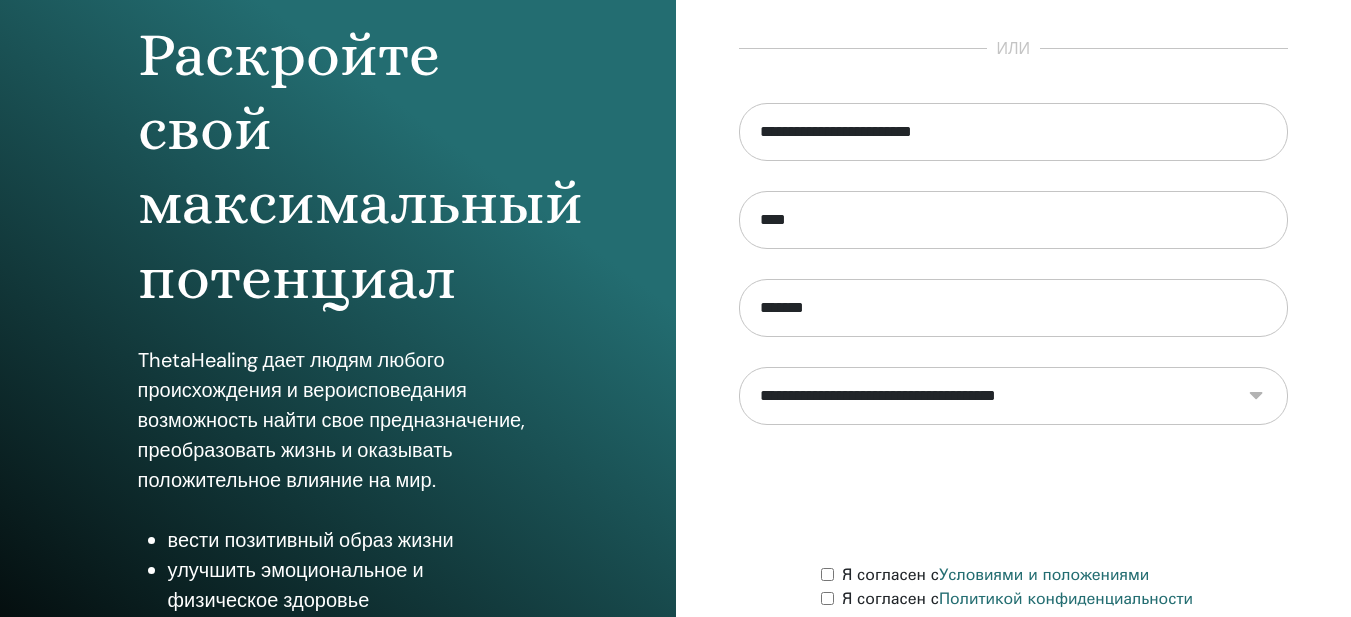 select on "***" 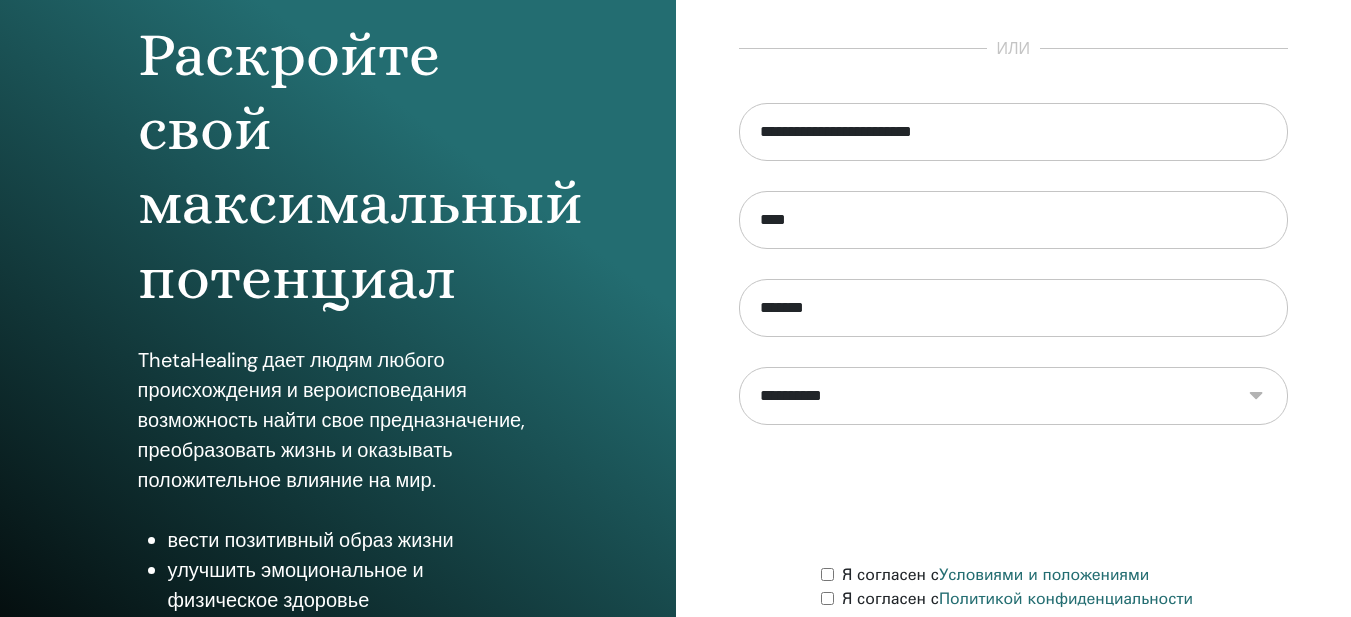 click on "**********" at bounding box center [1014, 396] 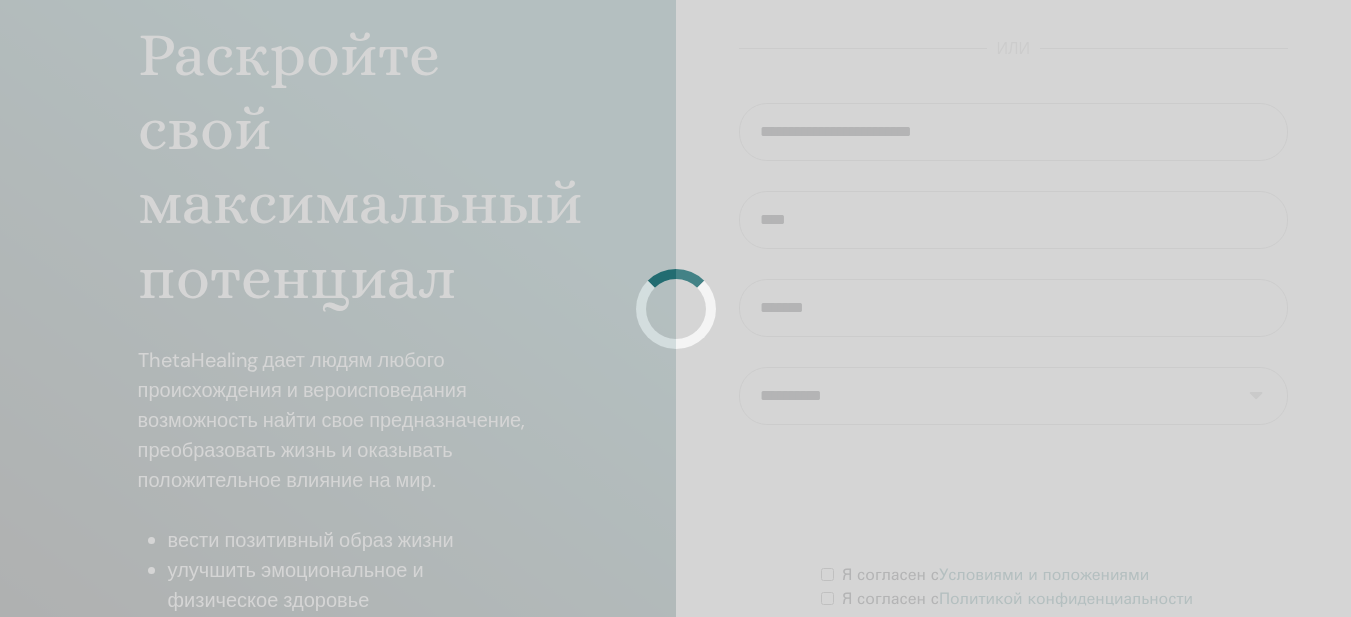click at bounding box center (675, 308) 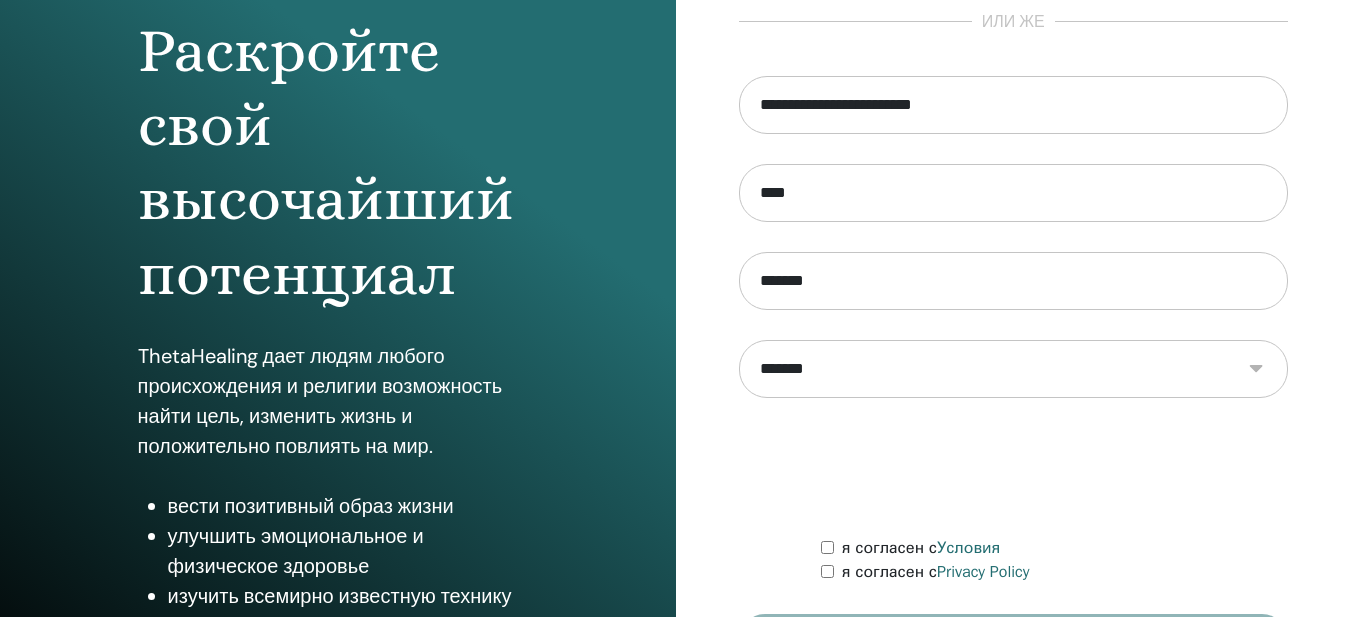 scroll, scrollTop: 300, scrollLeft: 0, axis: vertical 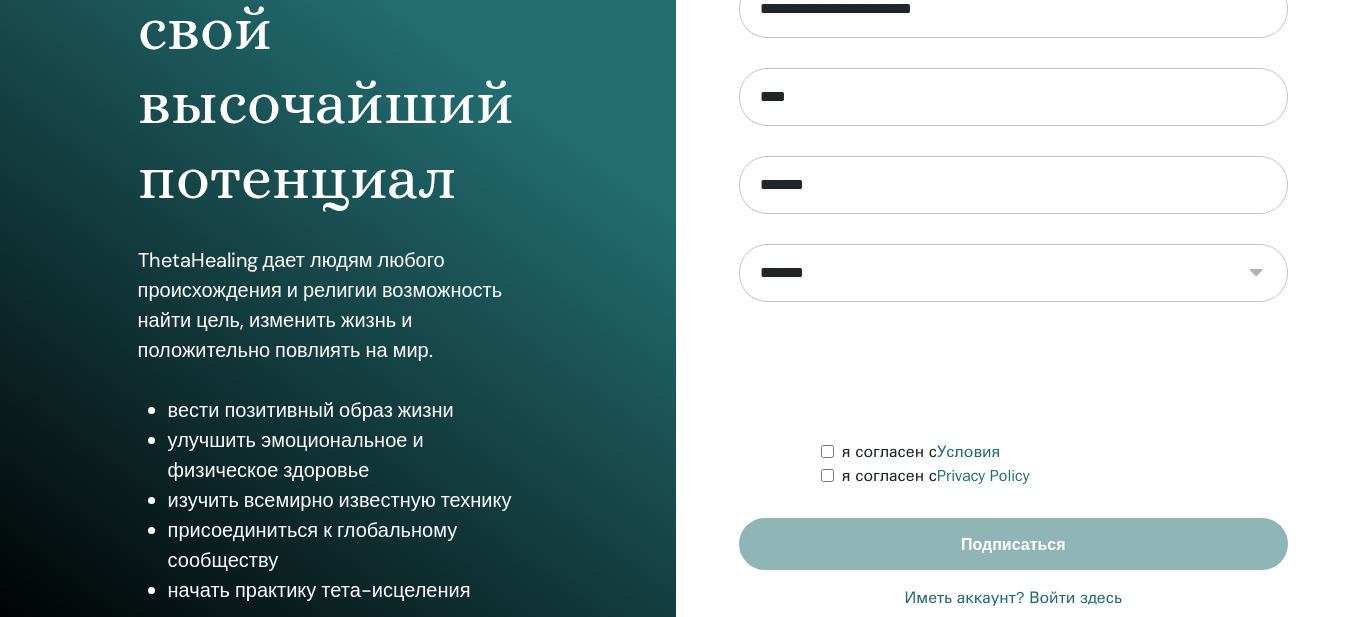 click on "я согласен с  Условия" at bounding box center [1054, 452] 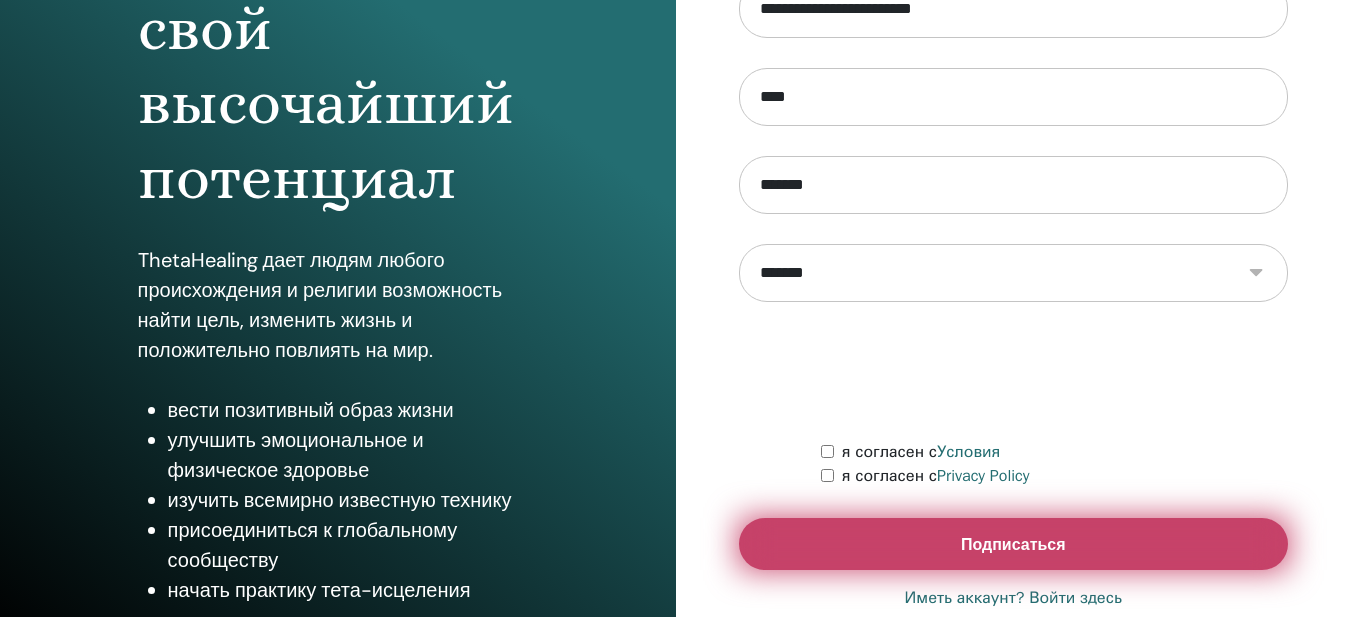 click on "Подписаться" at bounding box center [1013, 544] 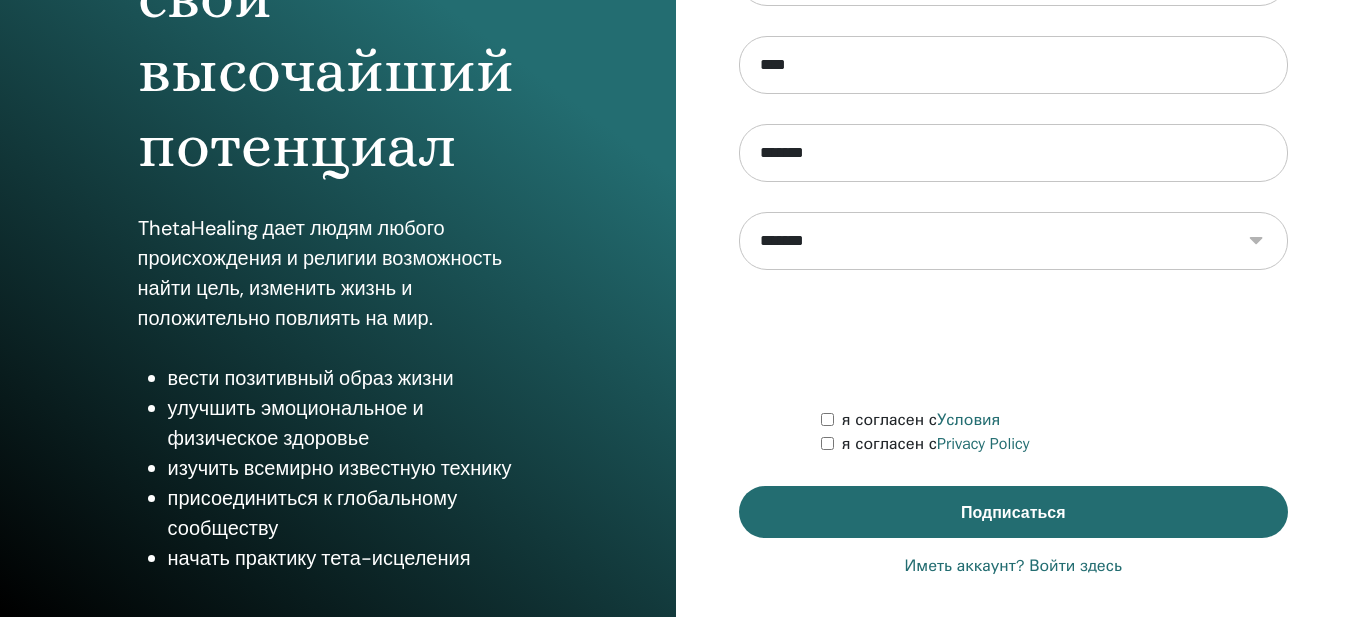 scroll, scrollTop: 343, scrollLeft: 0, axis: vertical 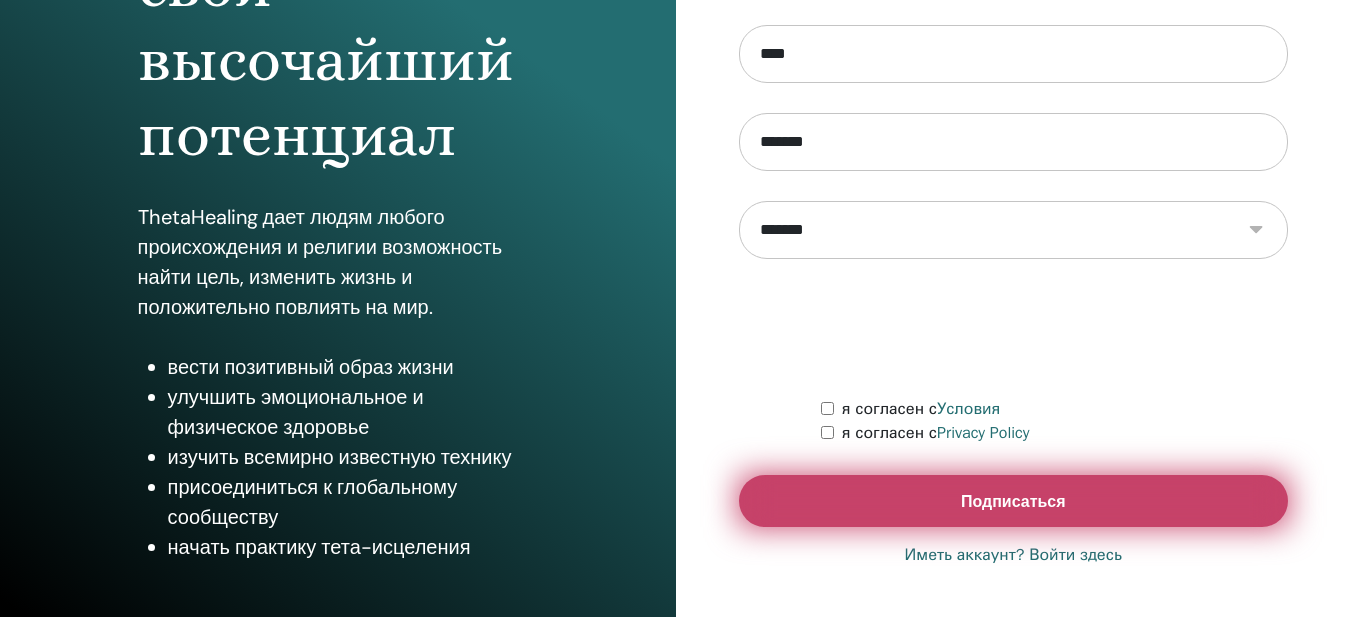 click on "Подписаться" at bounding box center (1013, 501) 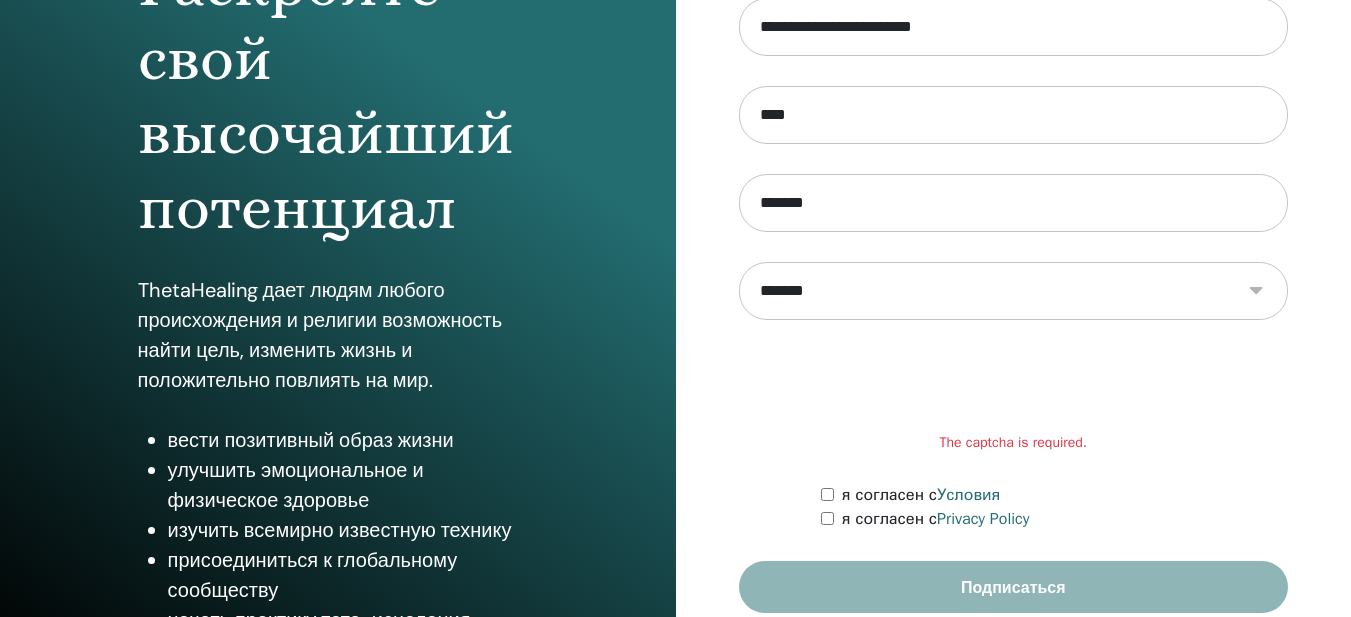 scroll, scrollTop: 300, scrollLeft: 0, axis: vertical 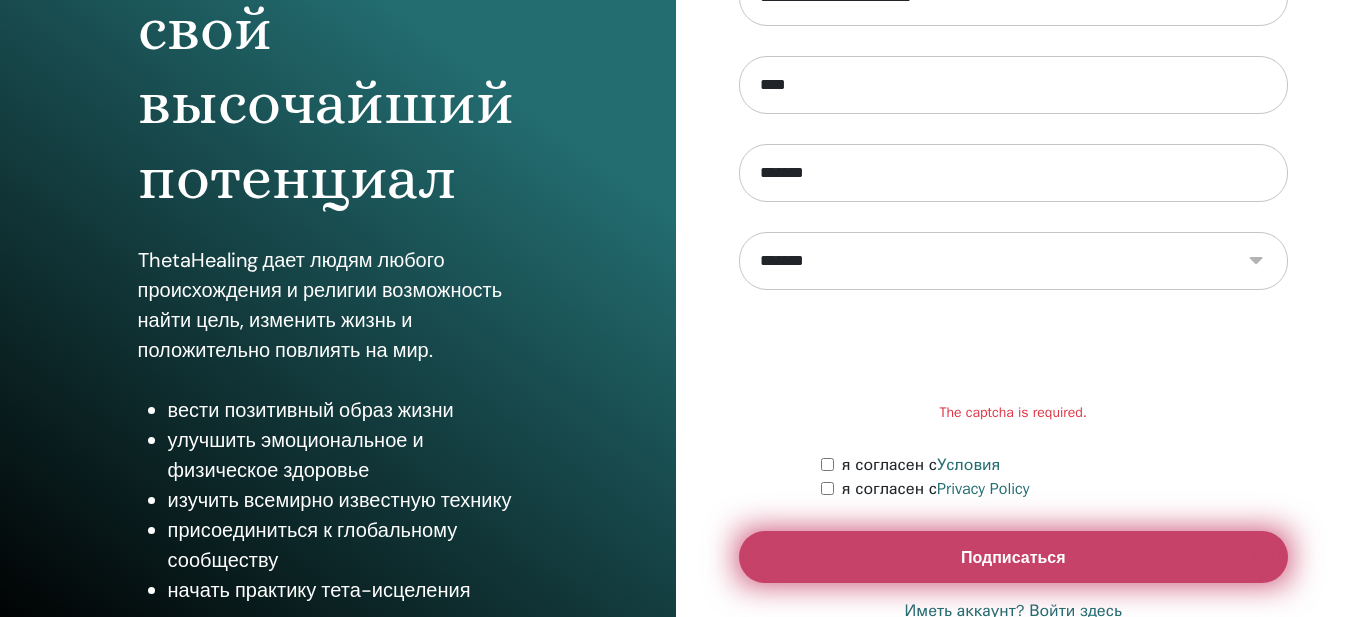 click on "Подписаться" at bounding box center [1014, 557] 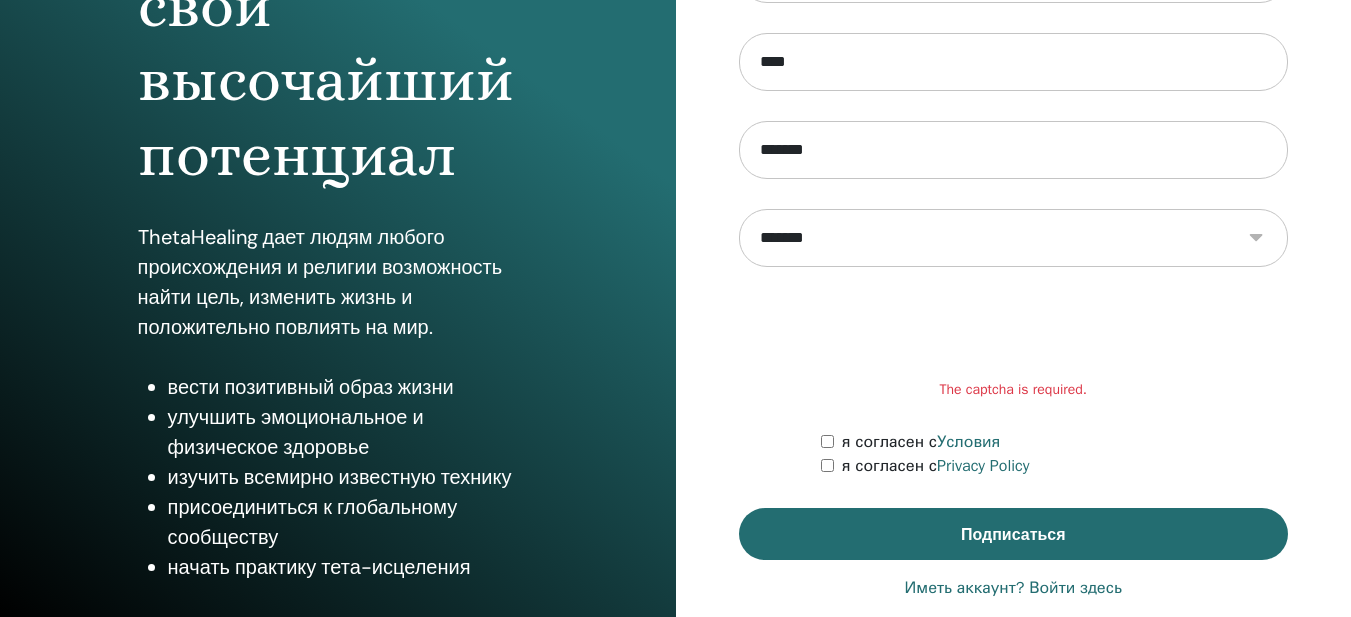 scroll, scrollTop: 343, scrollLeft: 0, axis: vertical 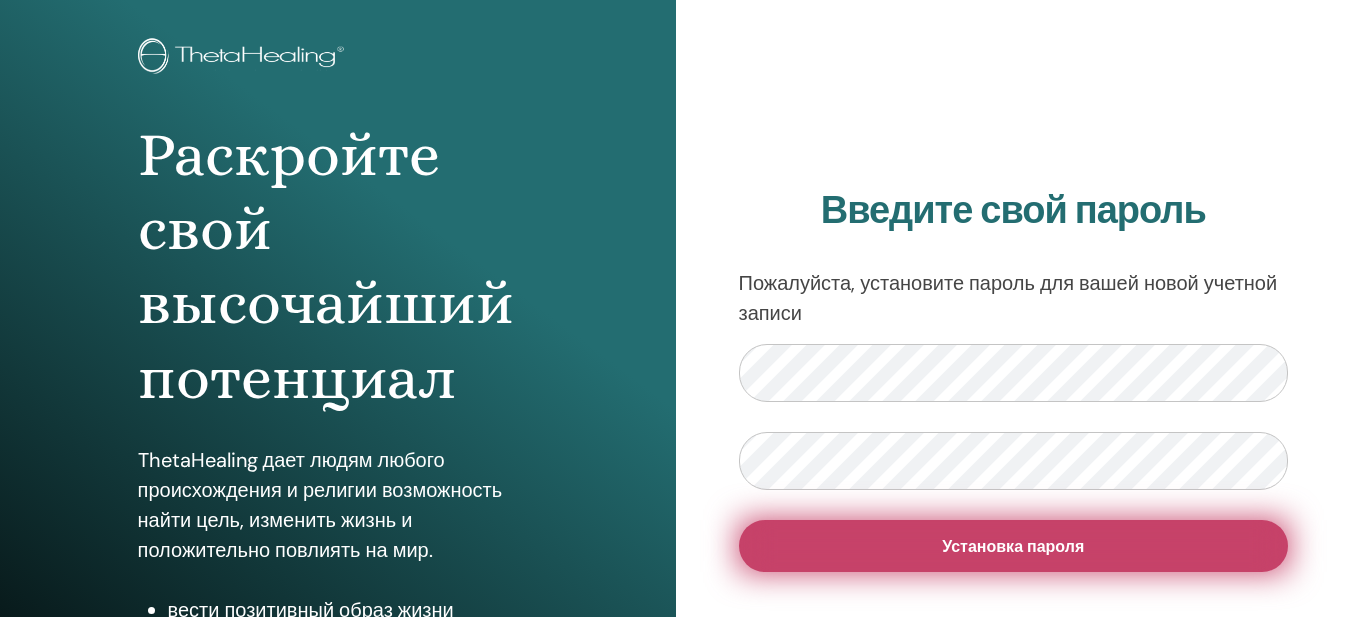 click on "Установка пароля" at bounding box center [1014, 546] 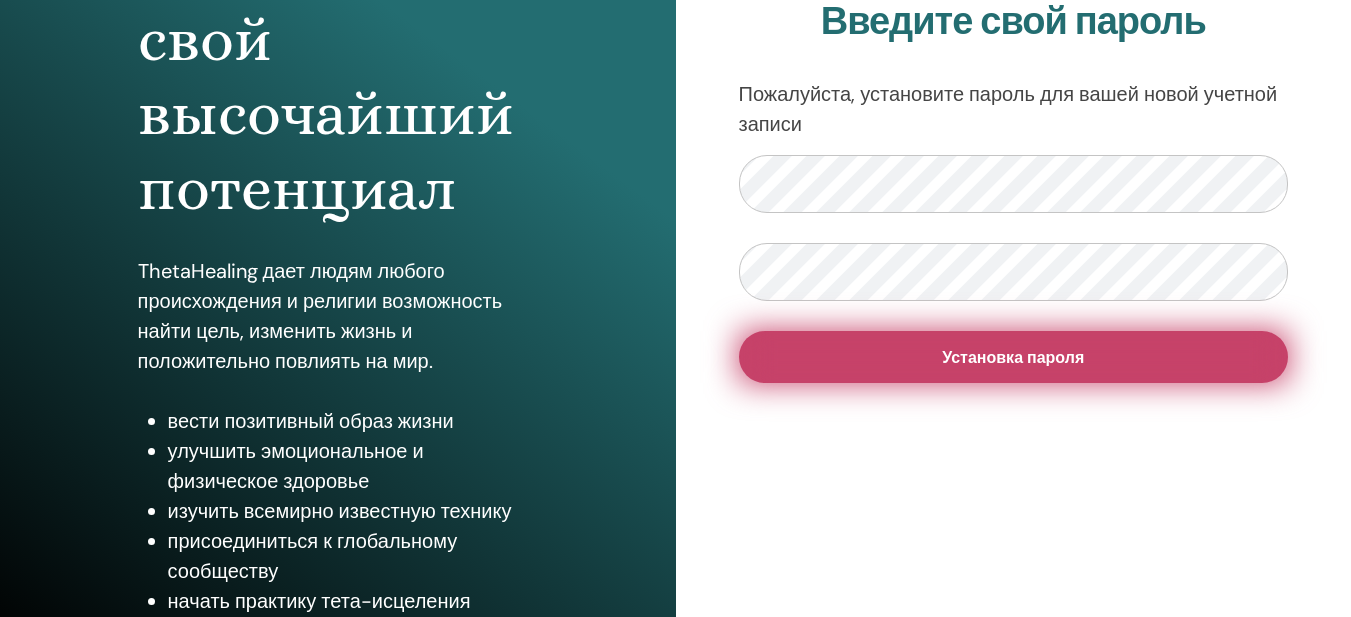 scroll, scrollTop: 343, scrollLeft: 0, axis: vertical 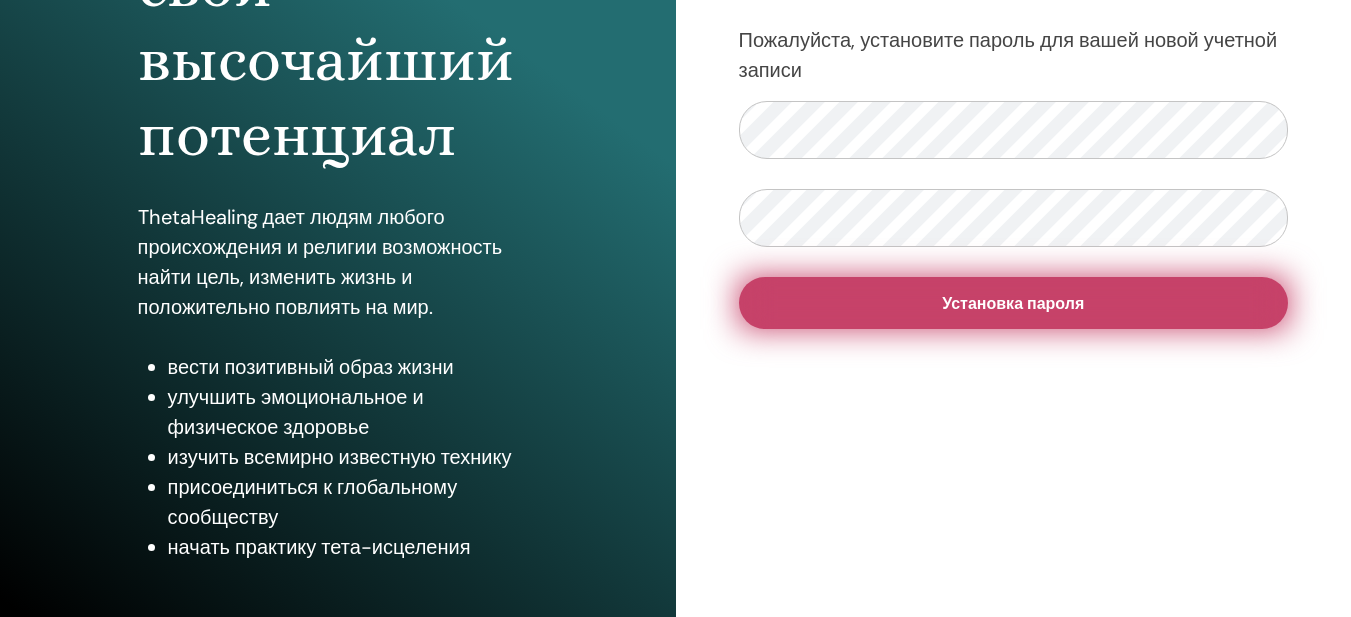 click on "Установка пароля" at bounding box center [1013, 303] 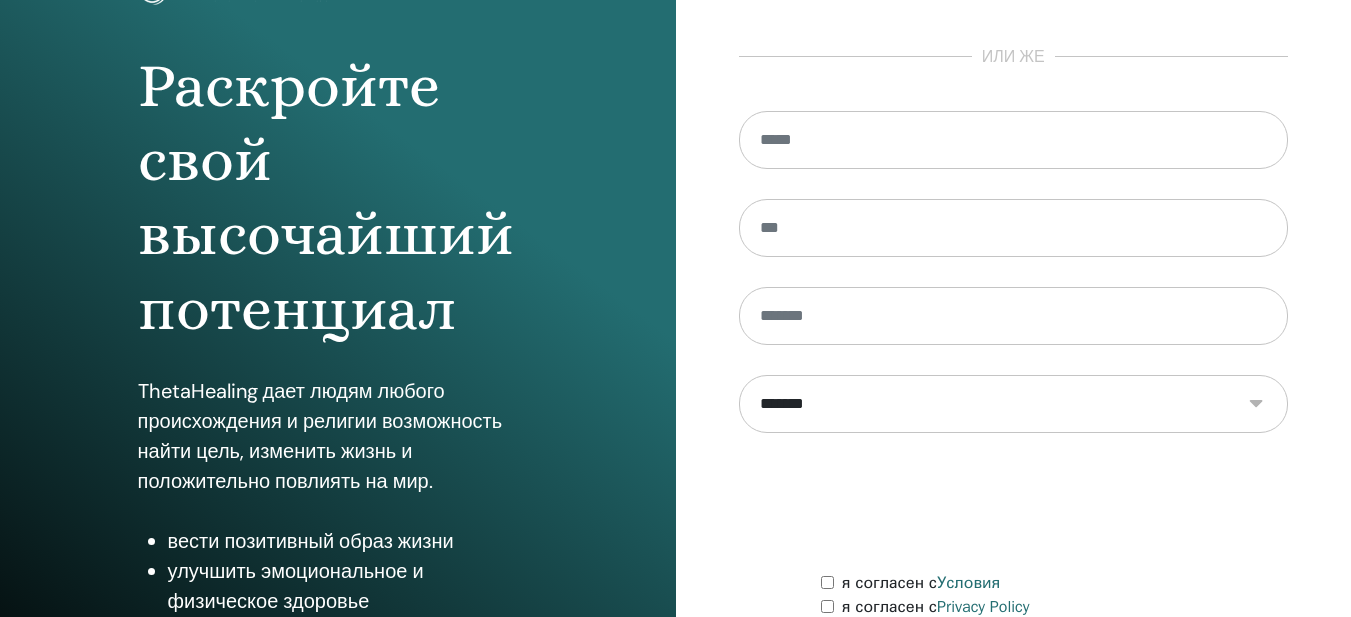 scroll, scrollTop: 343, scrollLeft: 0, axis: vertical 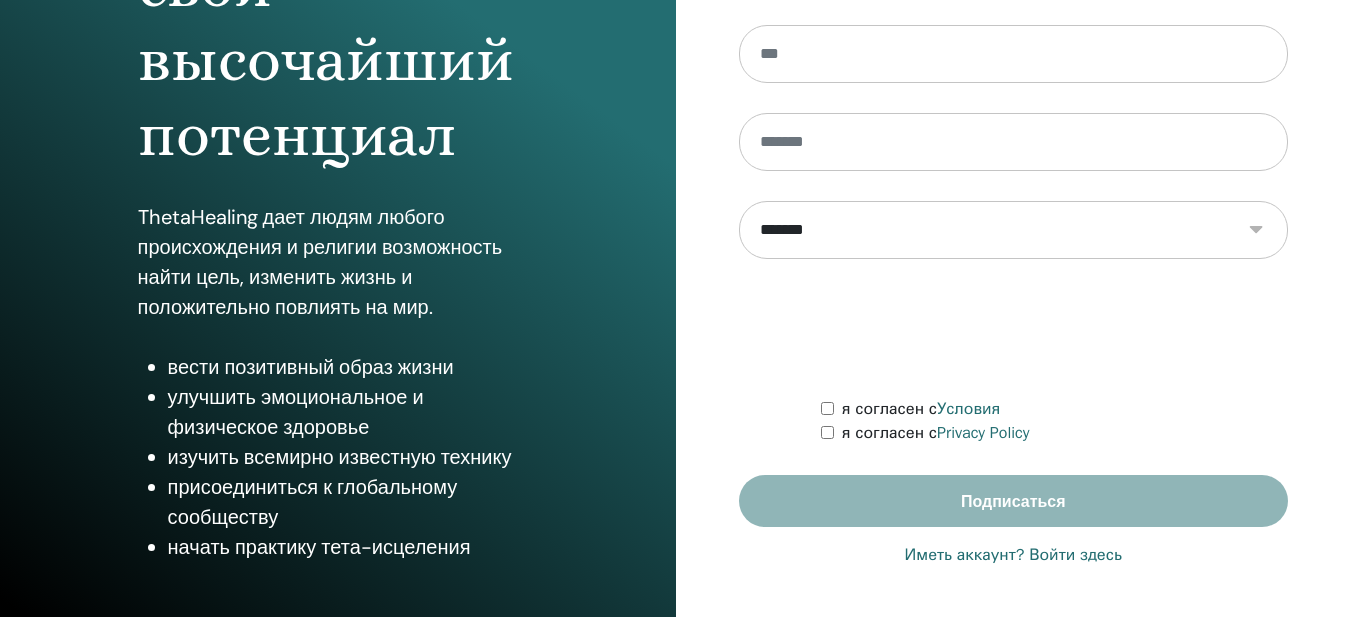 click on "Иметь аккаунт? Войти здесь" at bounding box center (1013, 555) 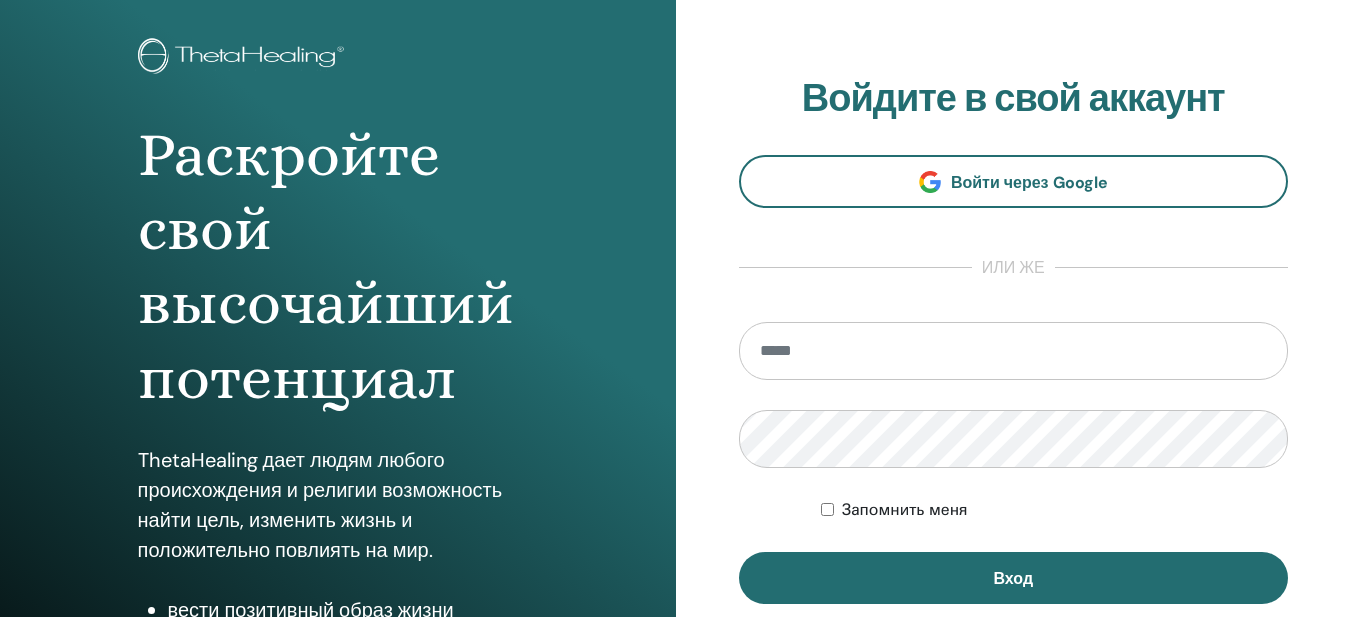 scroll, scrollTop: 300, scrollLeft: 0, axis: vertical 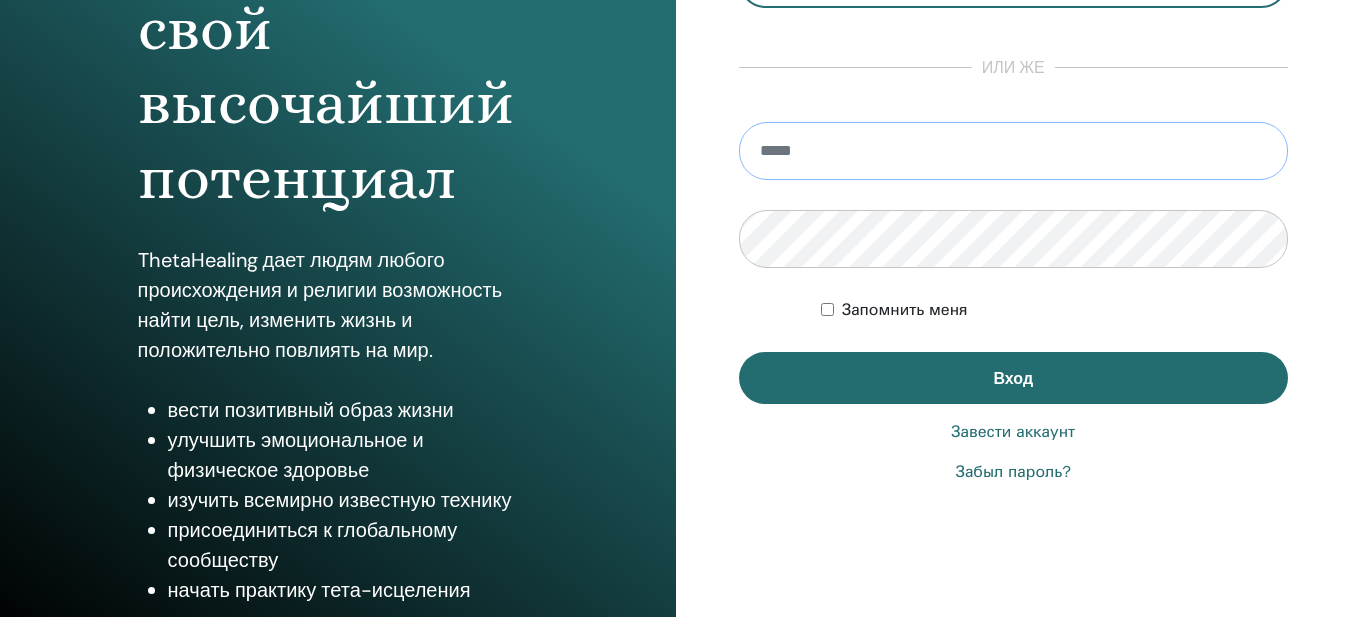 paste on "**********" 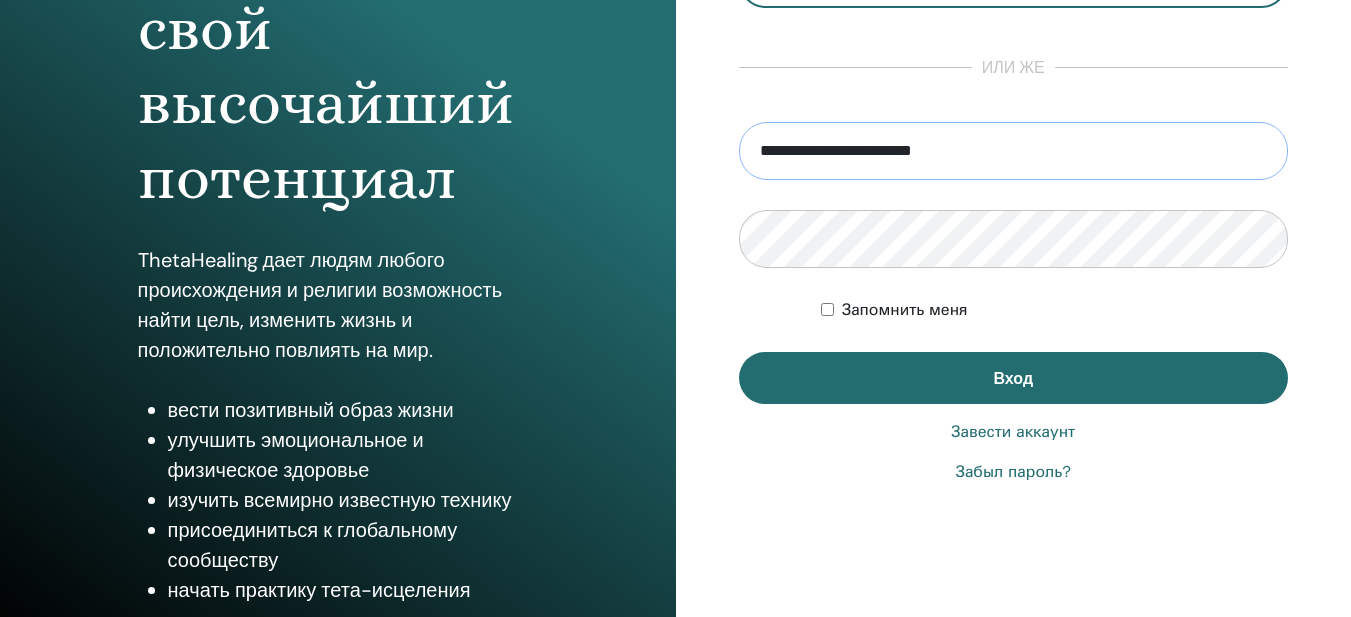 type on "**********" 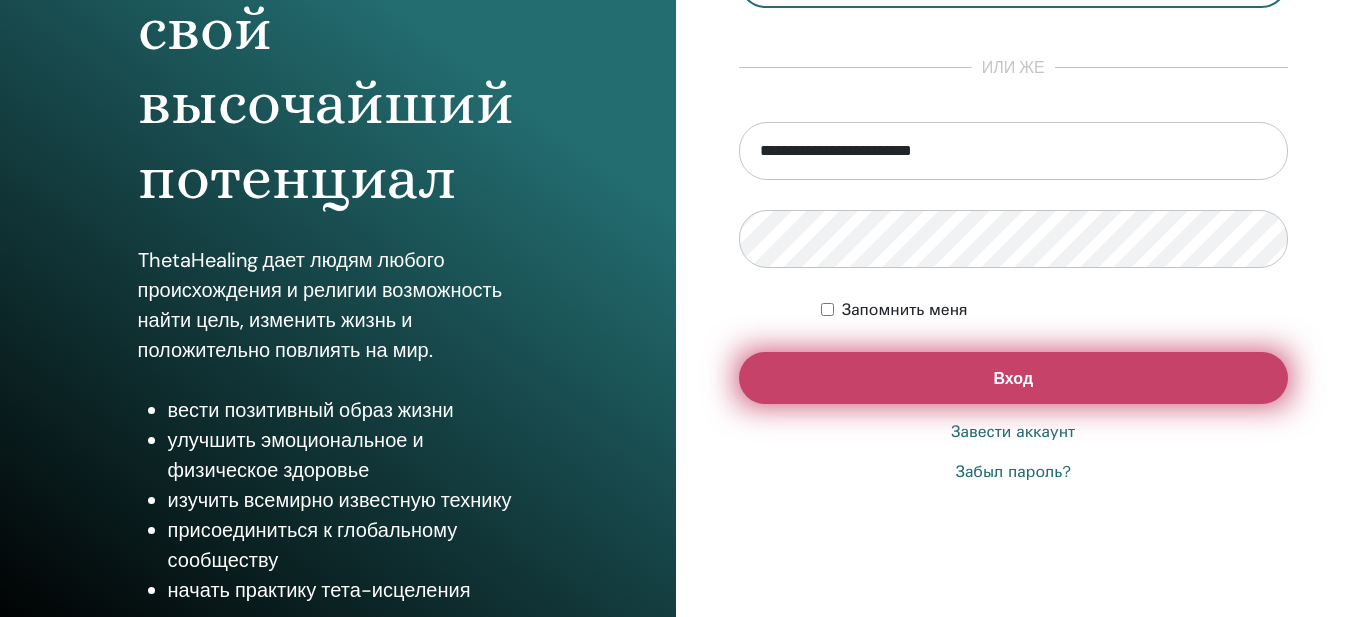 click on "Вход" at bounding box center [1014, 378] 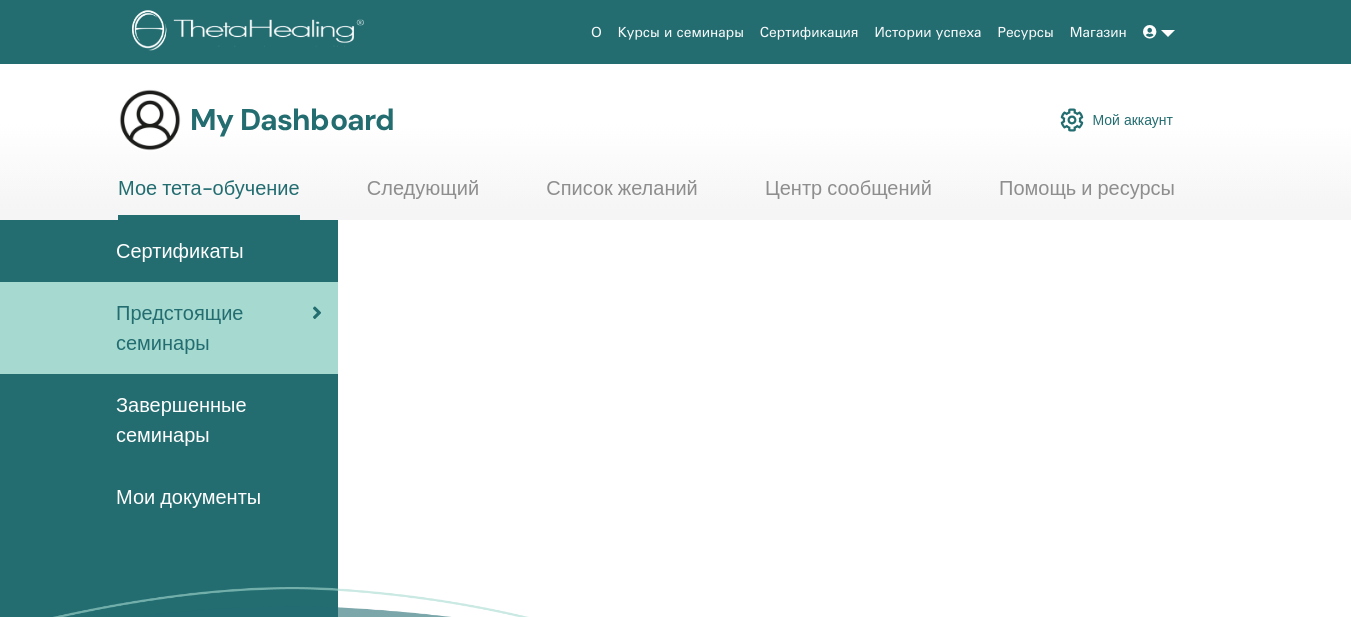 scroll, scrollTop: 0, scrollLeft: 0, axis: both 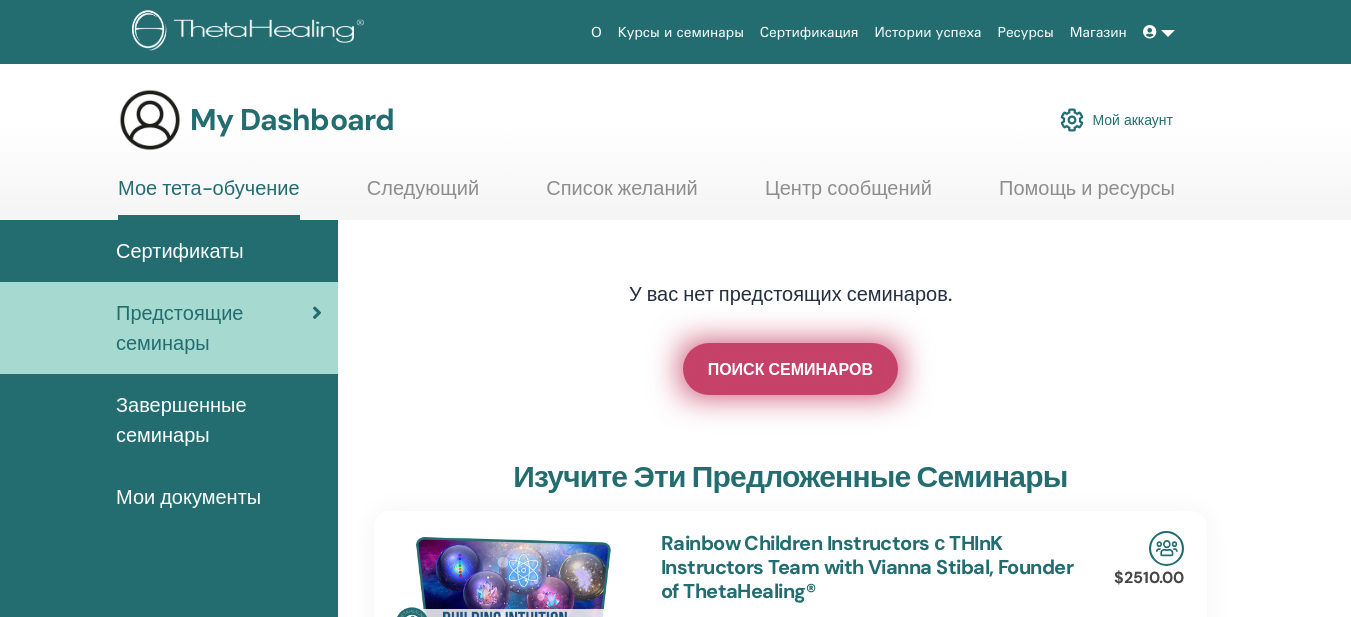 click on "ПОИСК СЕМИНАРОВ" at bounding box center (790, 369) 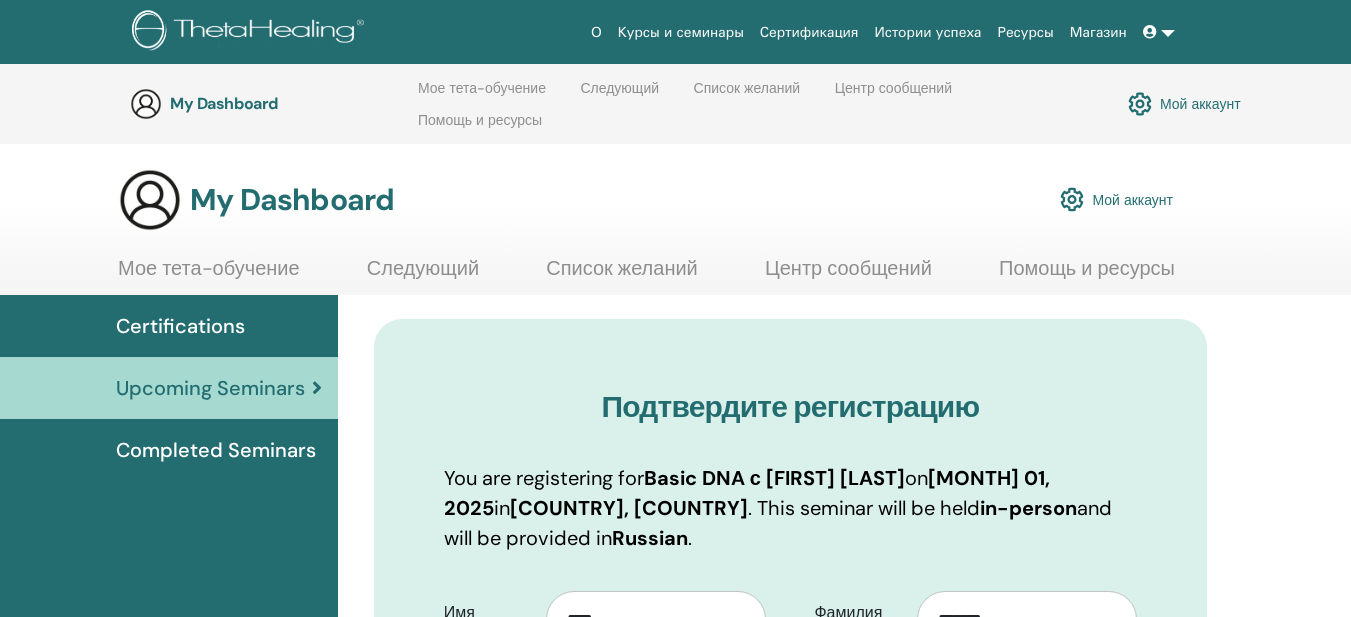 click at bounding box center (656, 708) 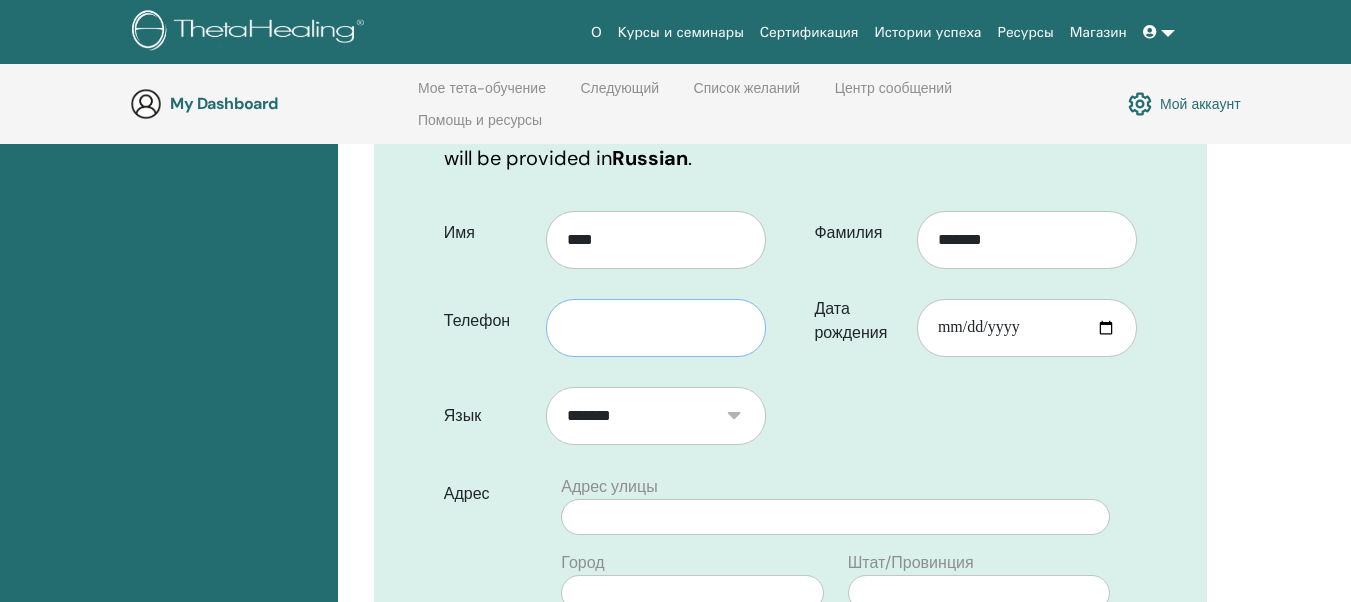 scroll, scrollTop: 380, scrollLeft: 0, axis: vertical 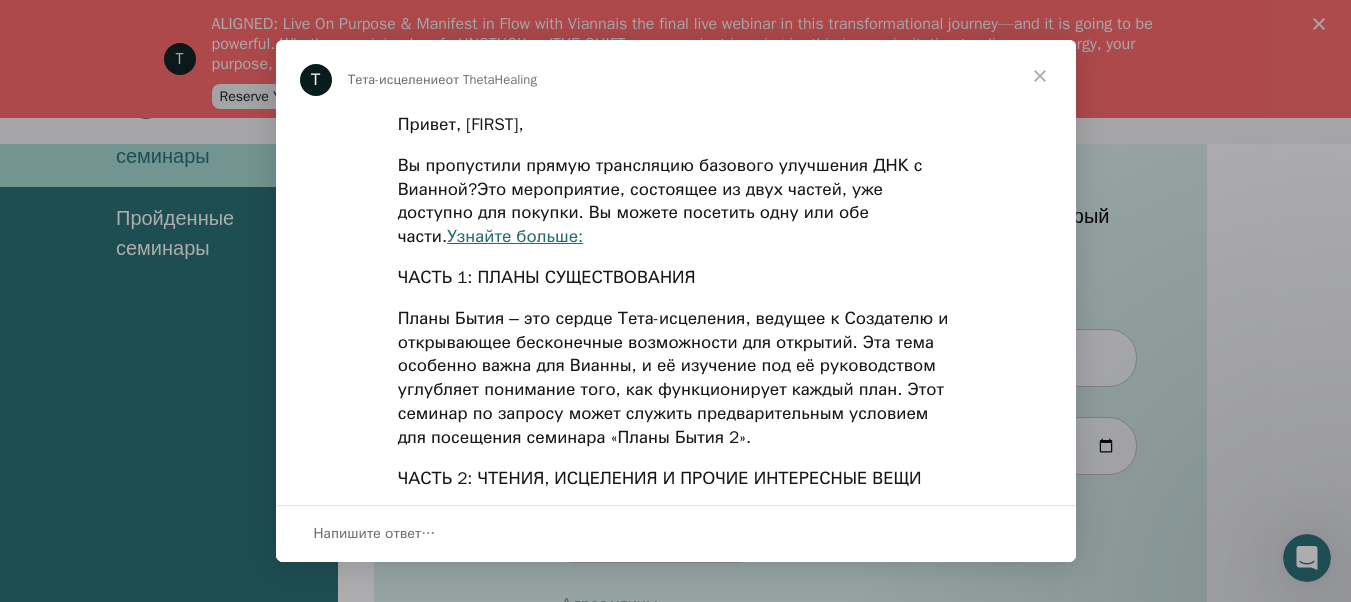 click at bounding box center (1040, 76) 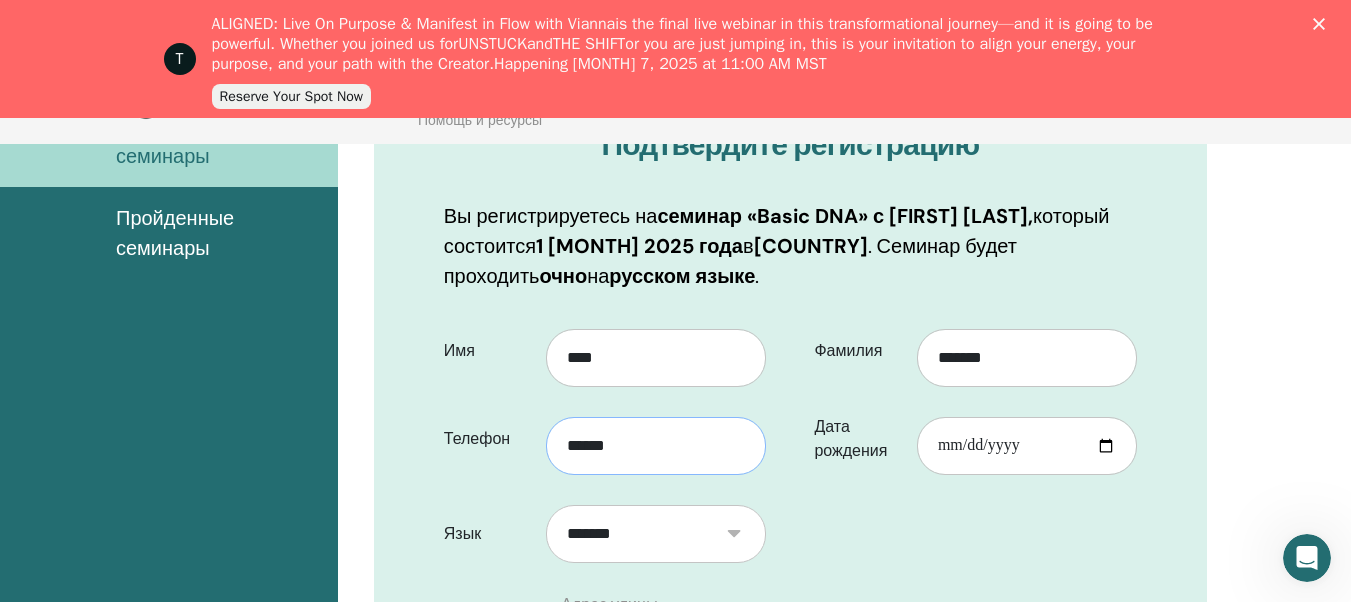 click on "******" at bounding box center [656, 446] 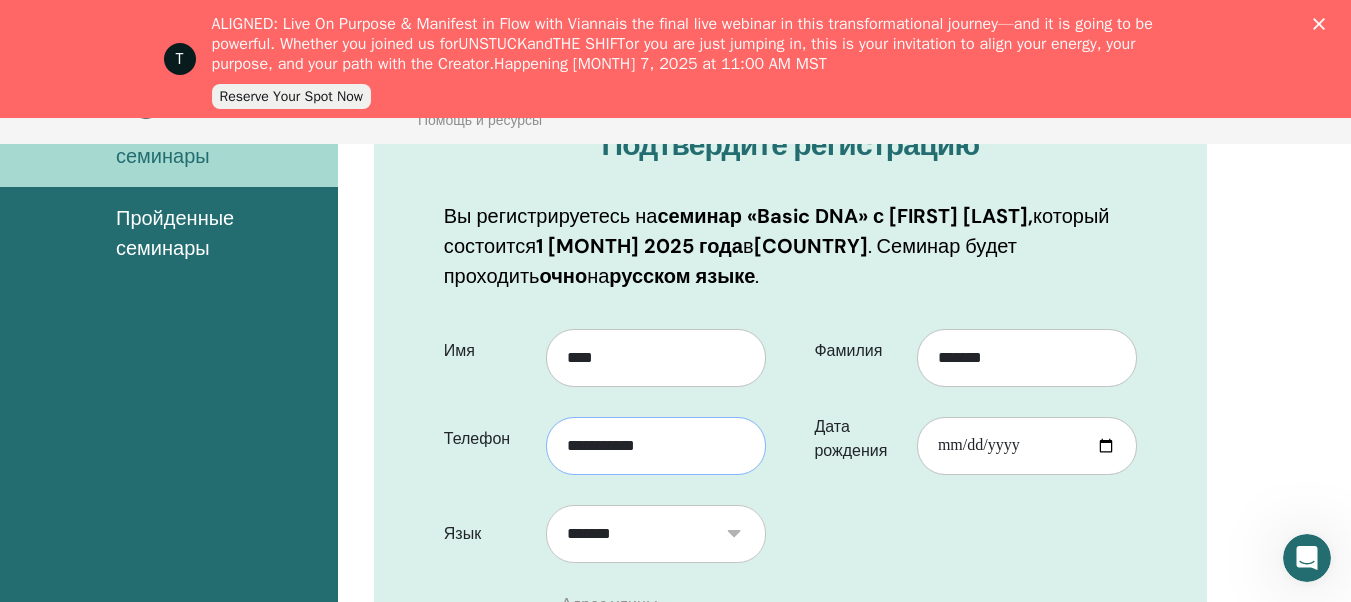 type on "**********" 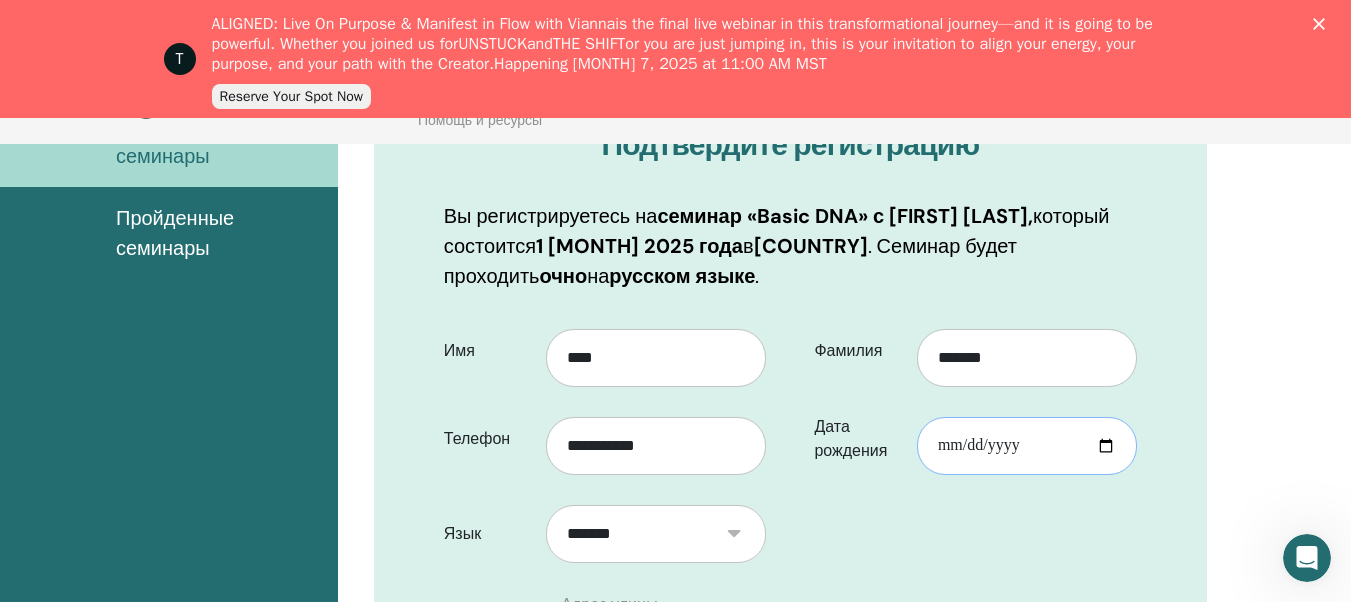 click on "Дата рождения" at bounding box center [1027, 446] 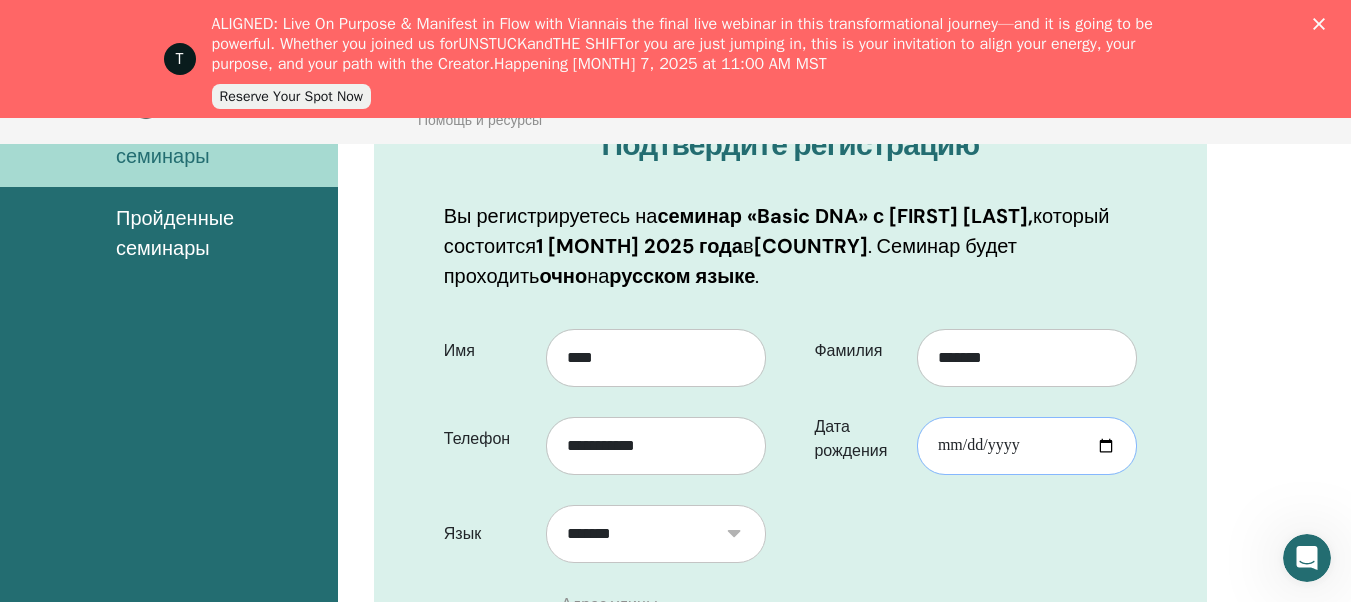 click on "**********" at bounding box center (1027, 446) 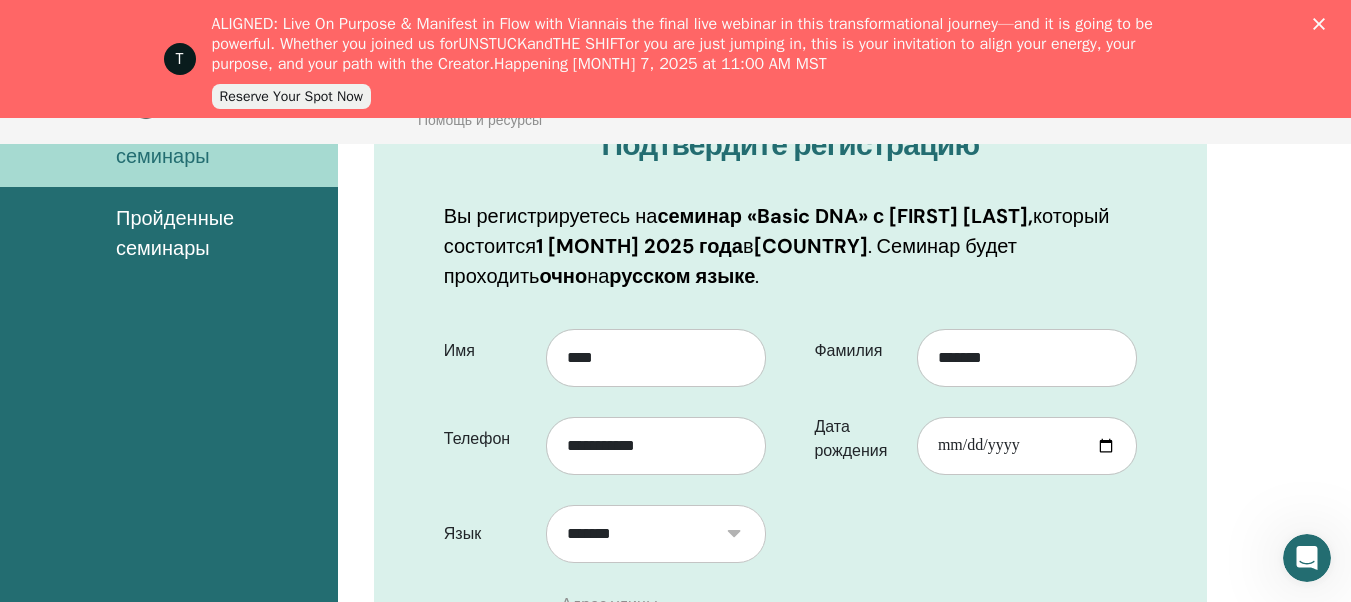 click on "**********" at bounding box center [790, 721] 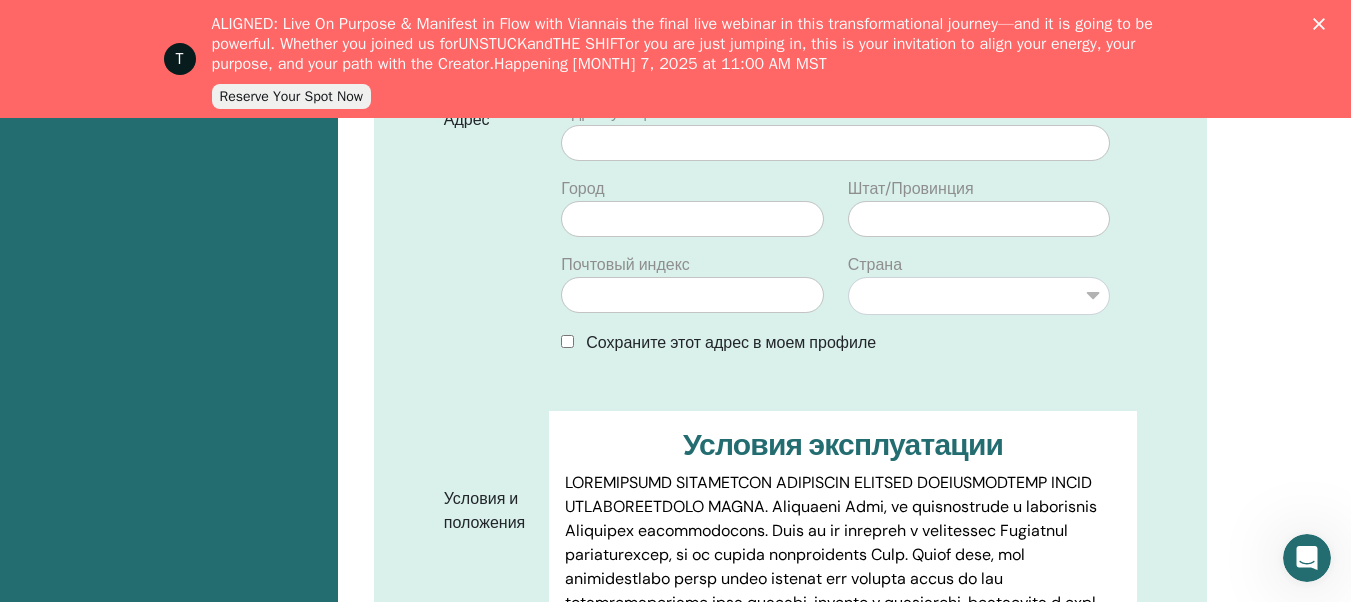 scroll, scrollTop: 880, scrollLeft: 0, axis: vertical 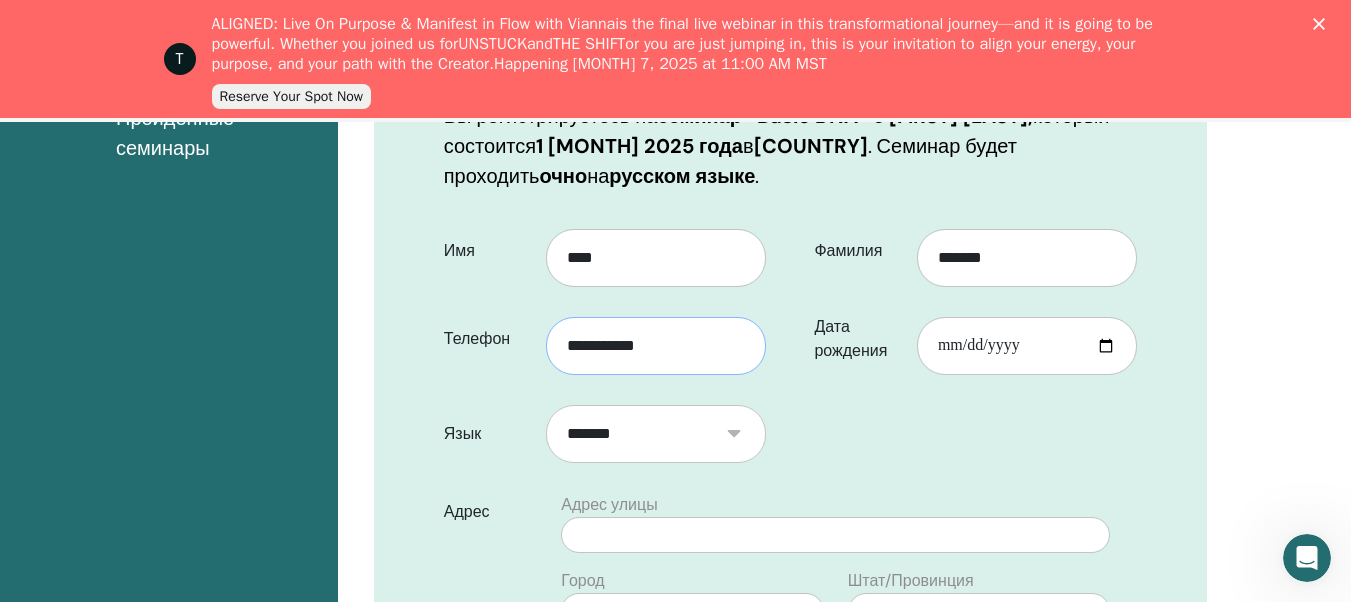 click on "**********" at bounding box center [656, 346] 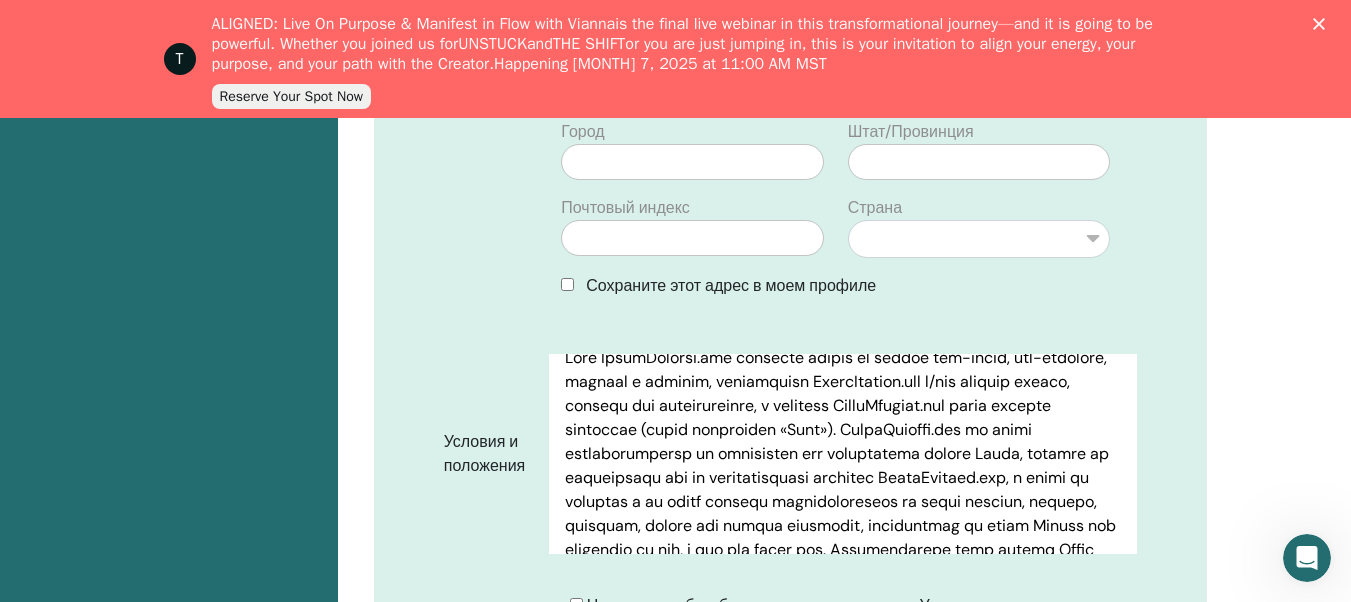 scroll, scrollTop: 980, scrollLeft: 0, axis: vertical 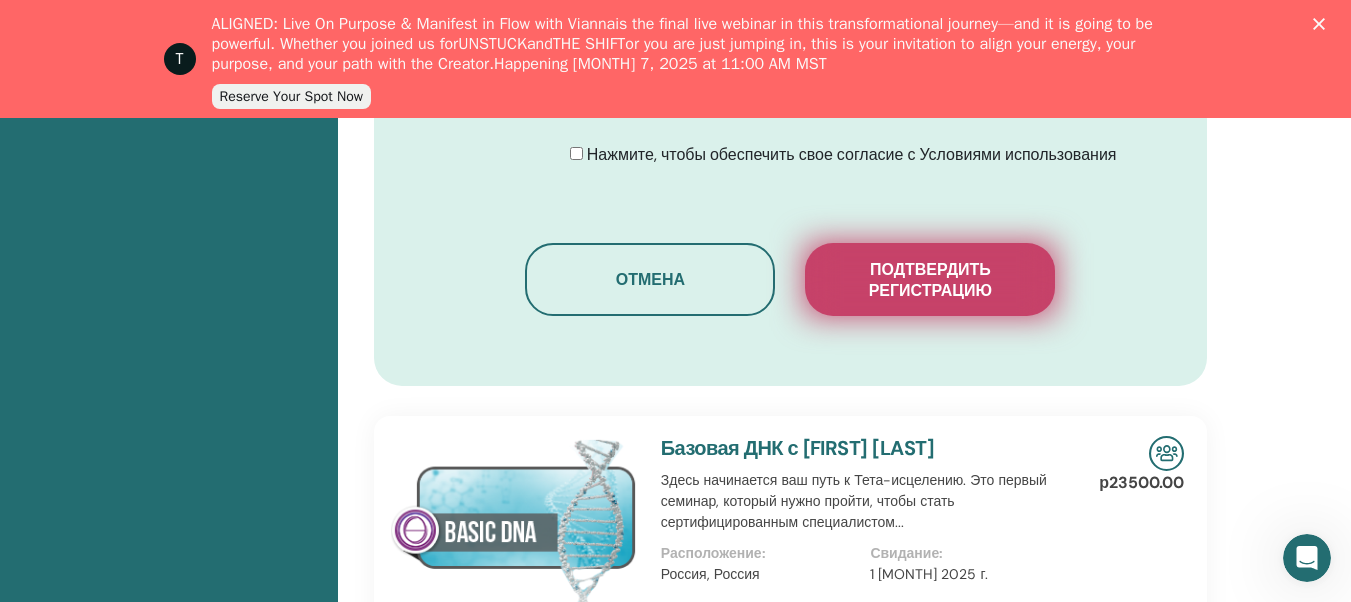 type on "**********" 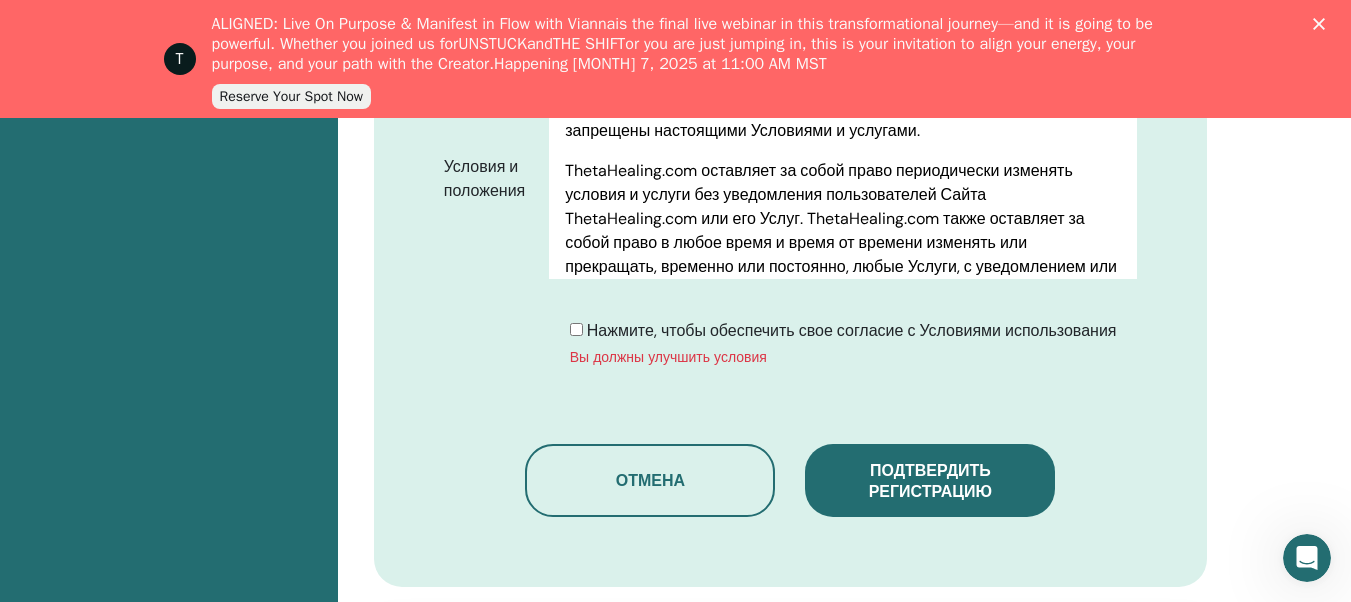 scroll, scrollTop: 1280, scrollLeft: 0, axis: vertical 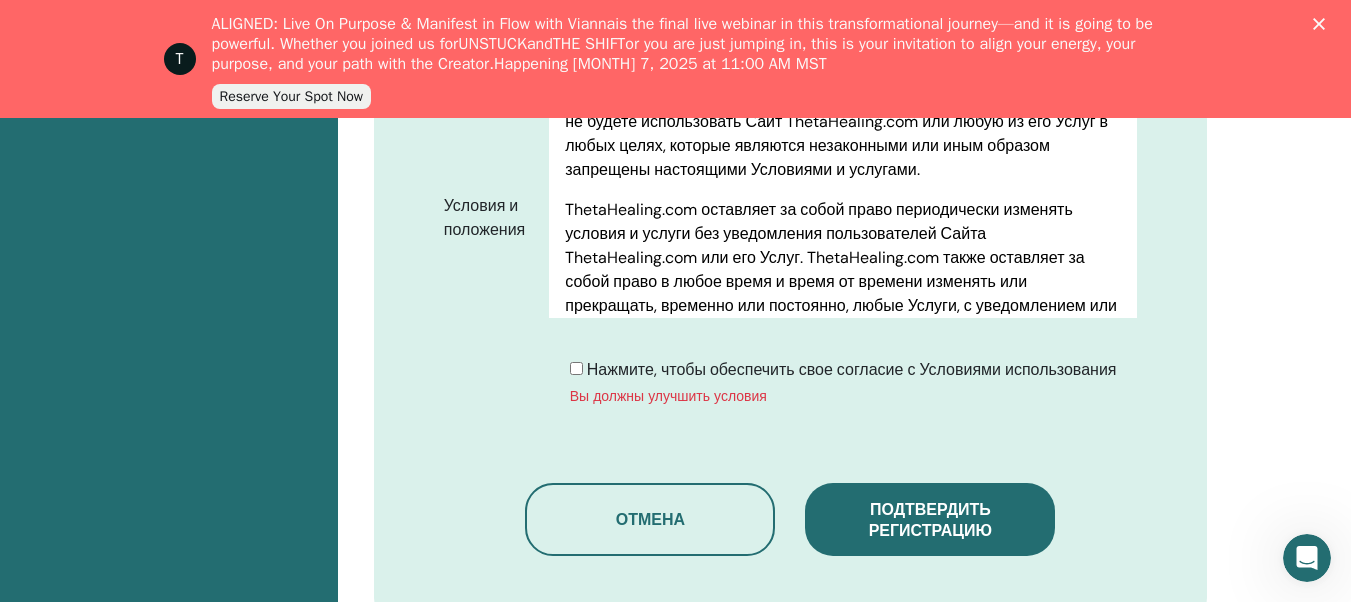click 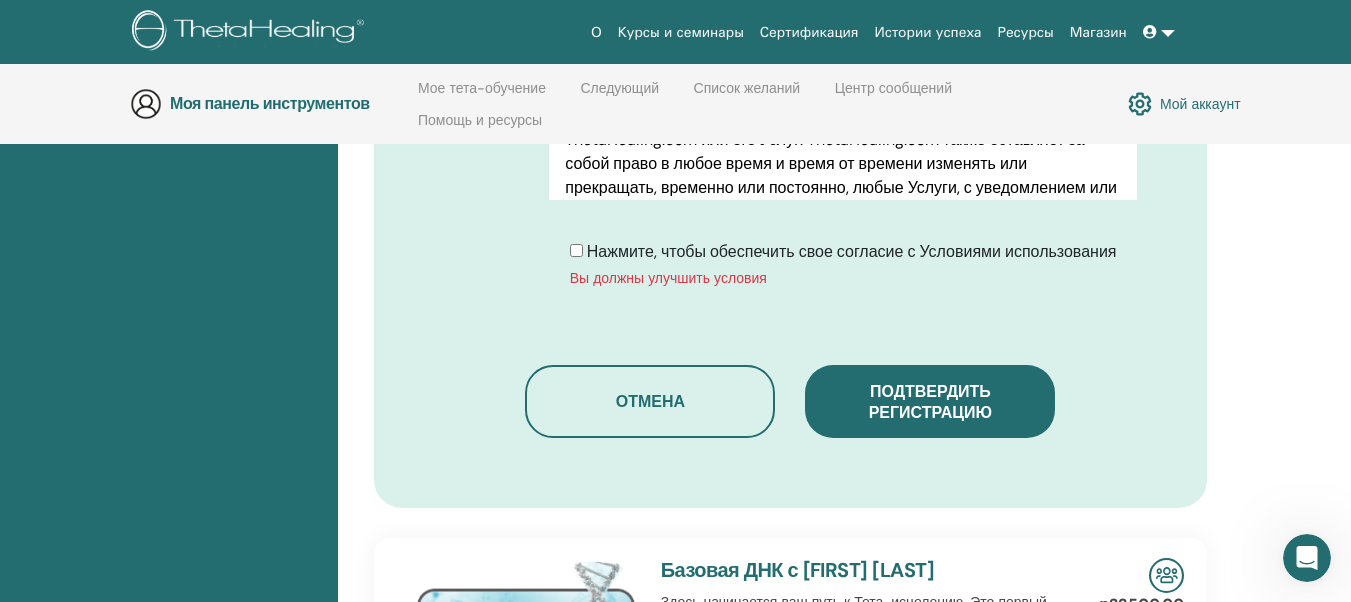 click on "Нажмите, чтобы обеспечить свое согласие с Условиями использования
Вы должны улучшить условия" at bounding box center (843, 264) 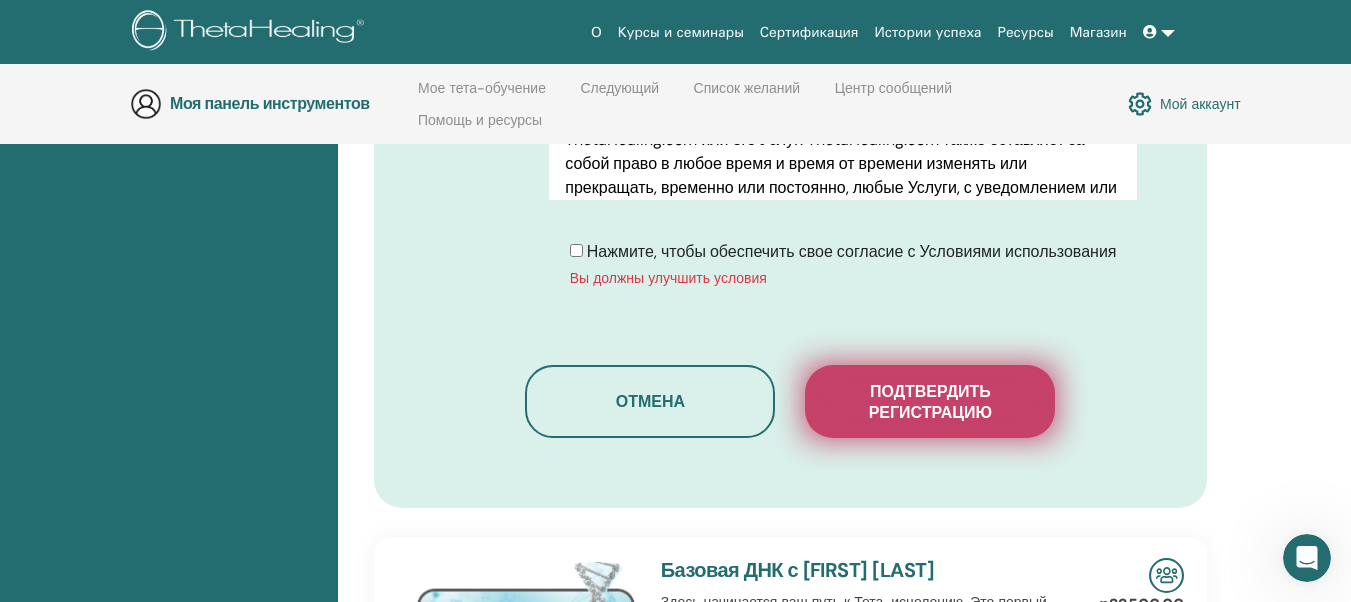 click on "Подтвердить регистрацию" at bounding box center (930, 402) 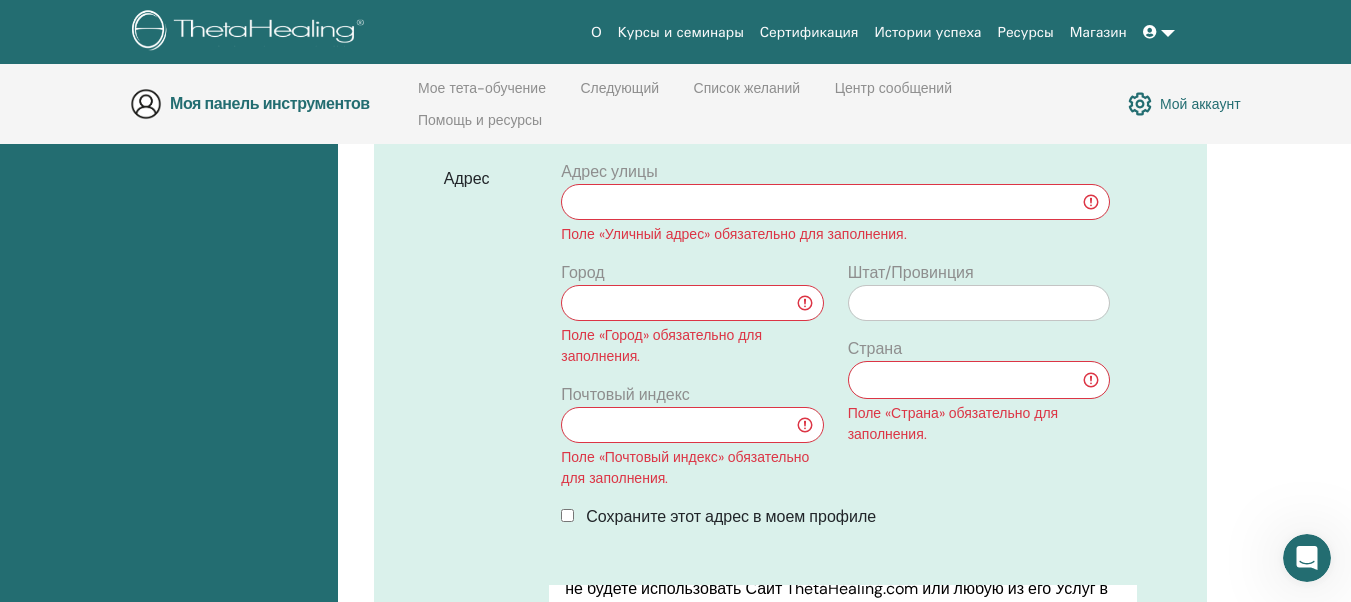 scroll, scrollTop: 680, scrollLeft: 0, axis: vertical 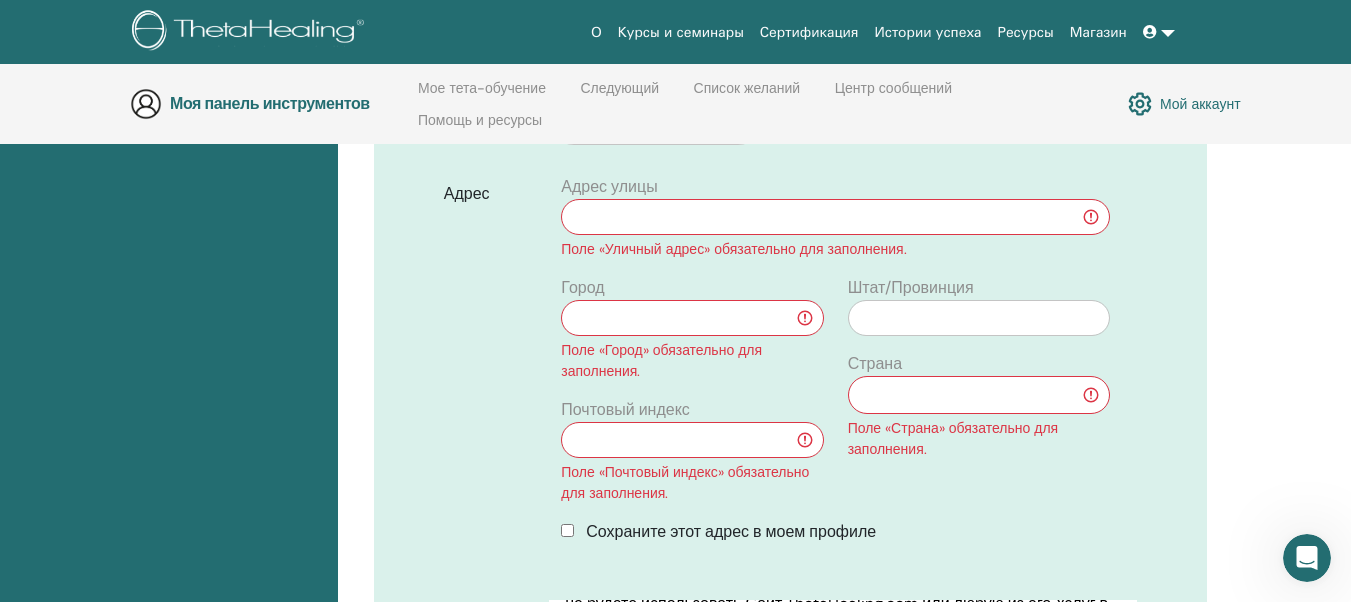 click at bounding box center (835, 217) 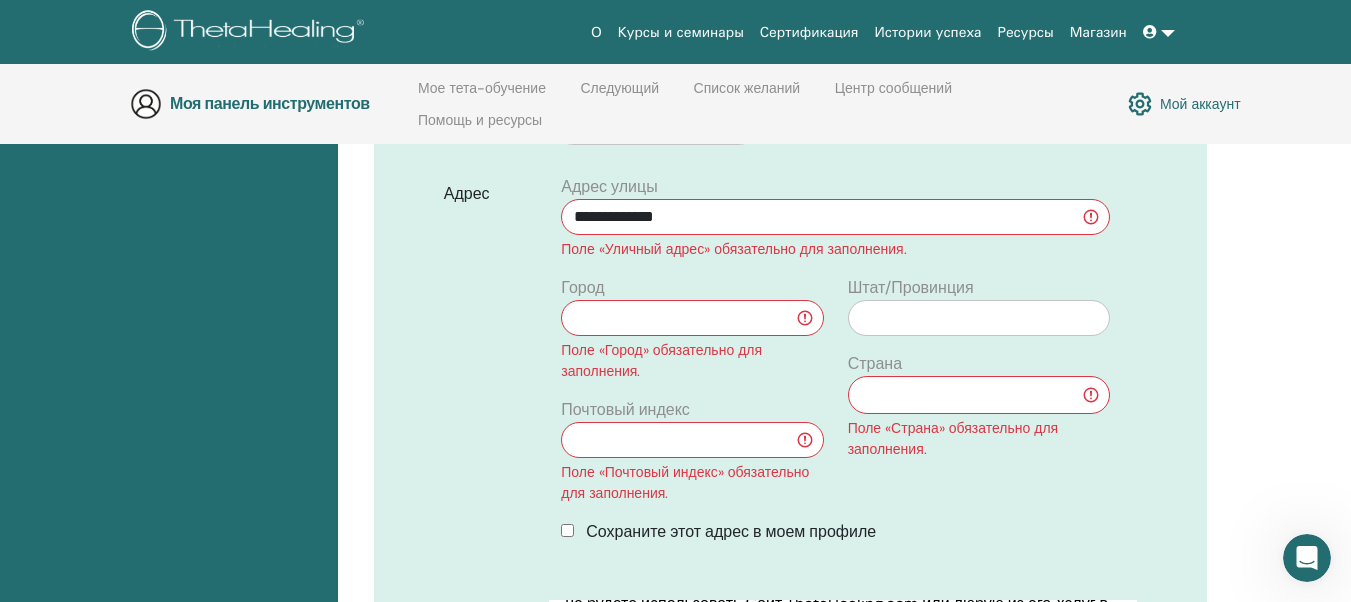 type on "**********" 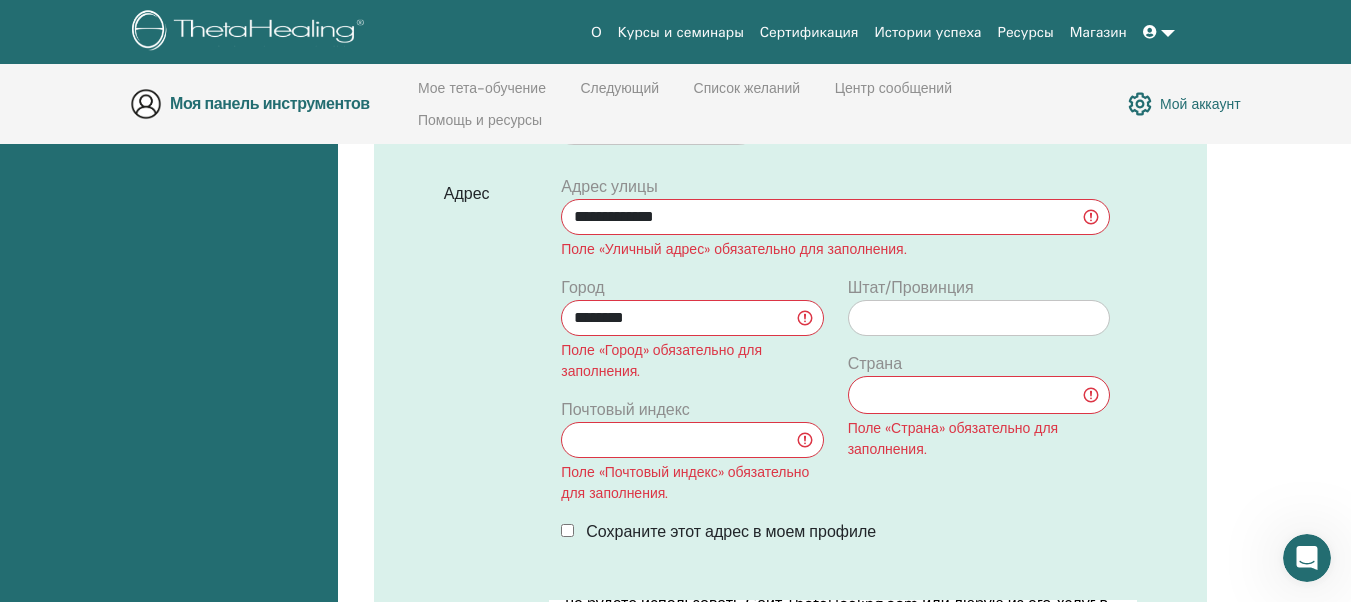 type on "********" 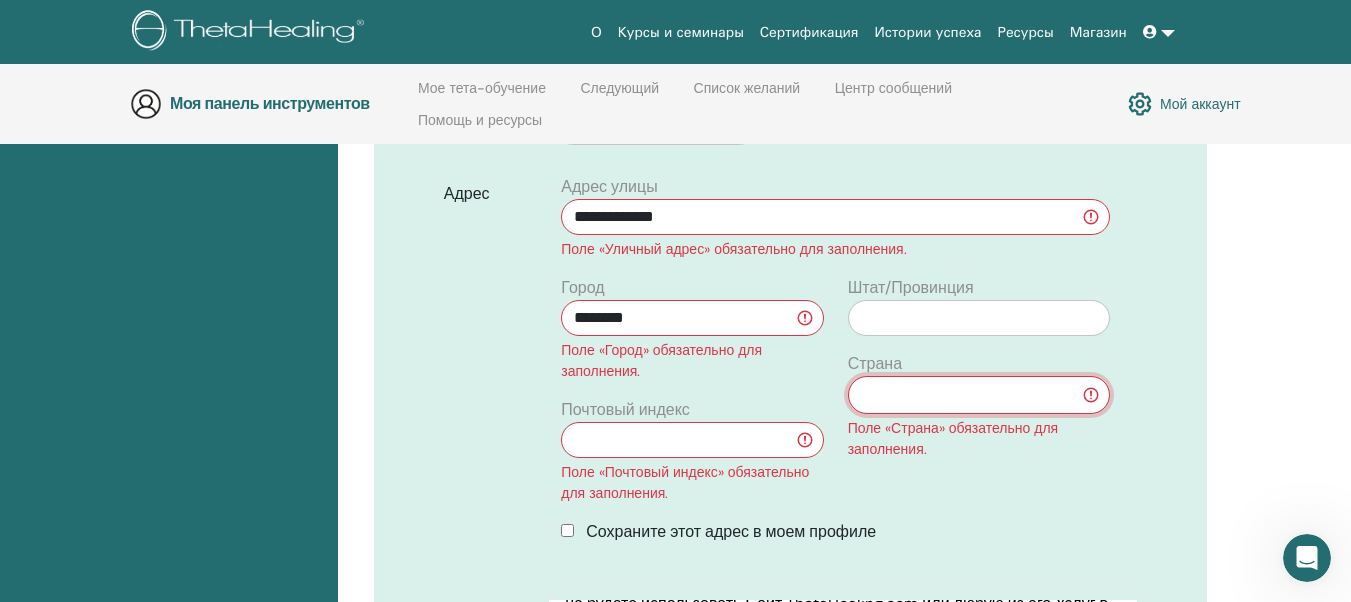 click on "**********" at bounding box center (979, 395) 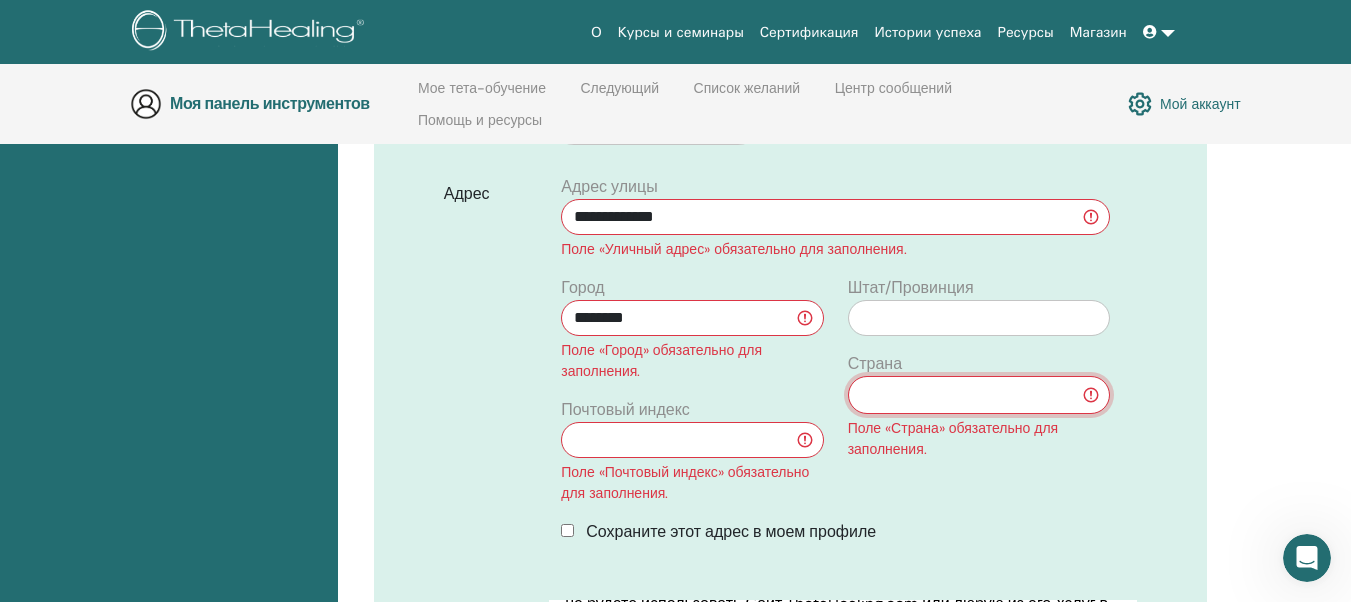 select on "**" 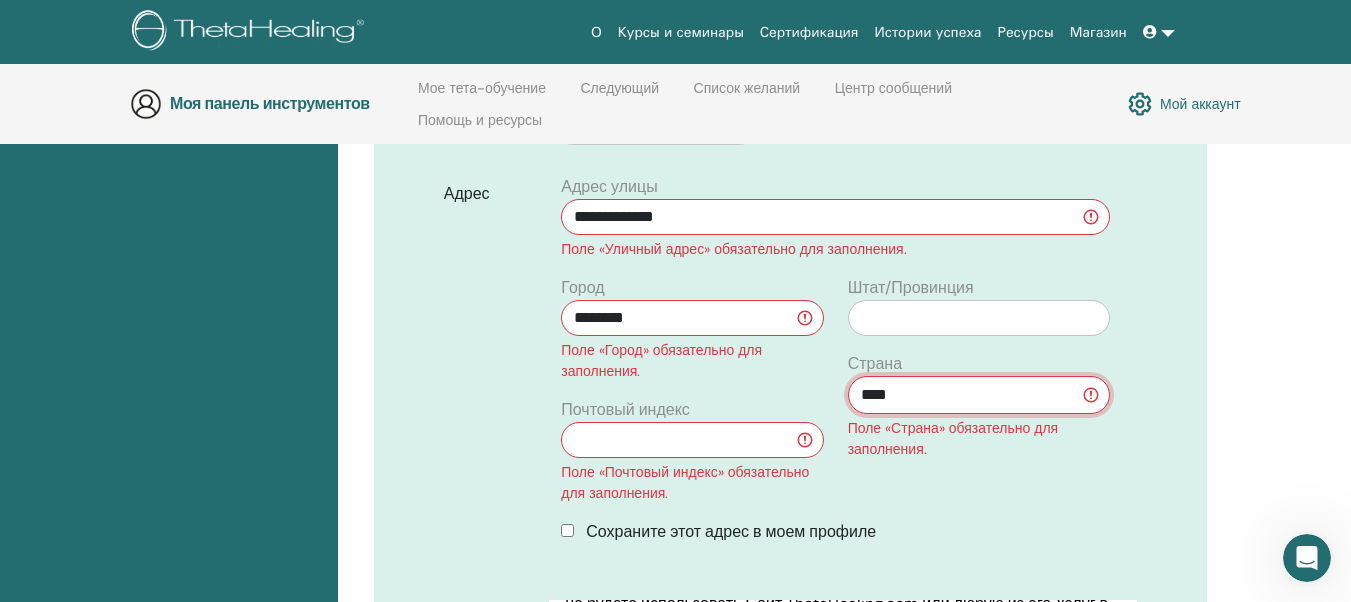 click on "**********" at bounding box center [979, 395] 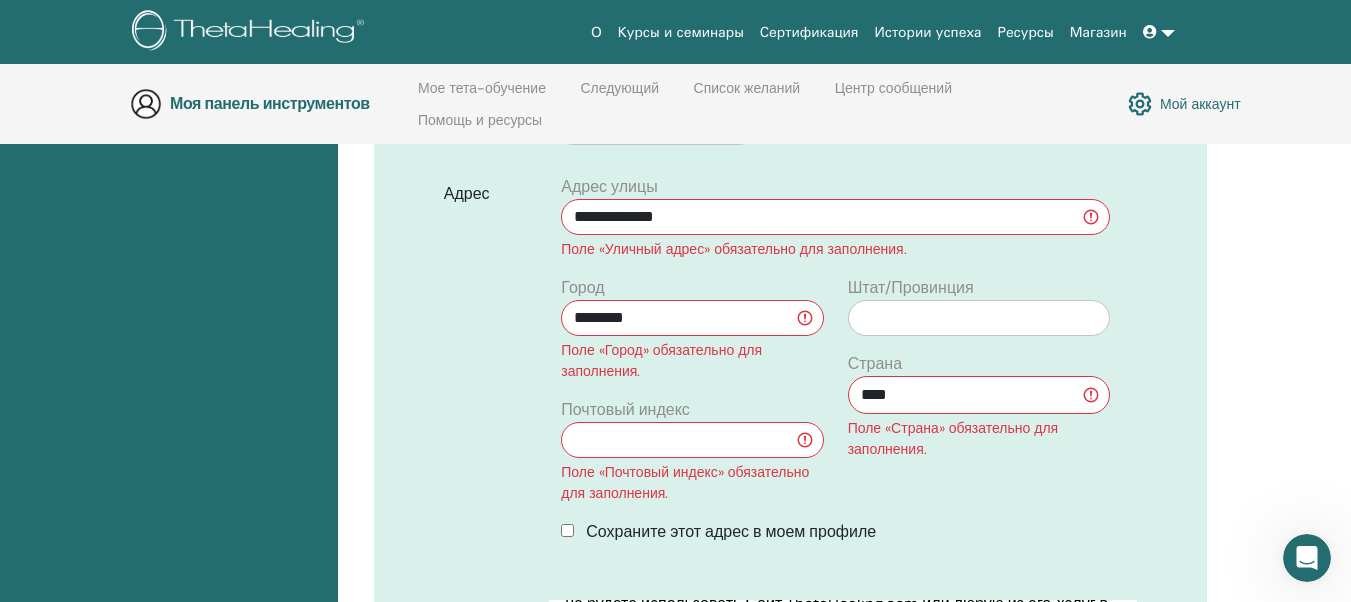 click at bounding box center [692, 440] 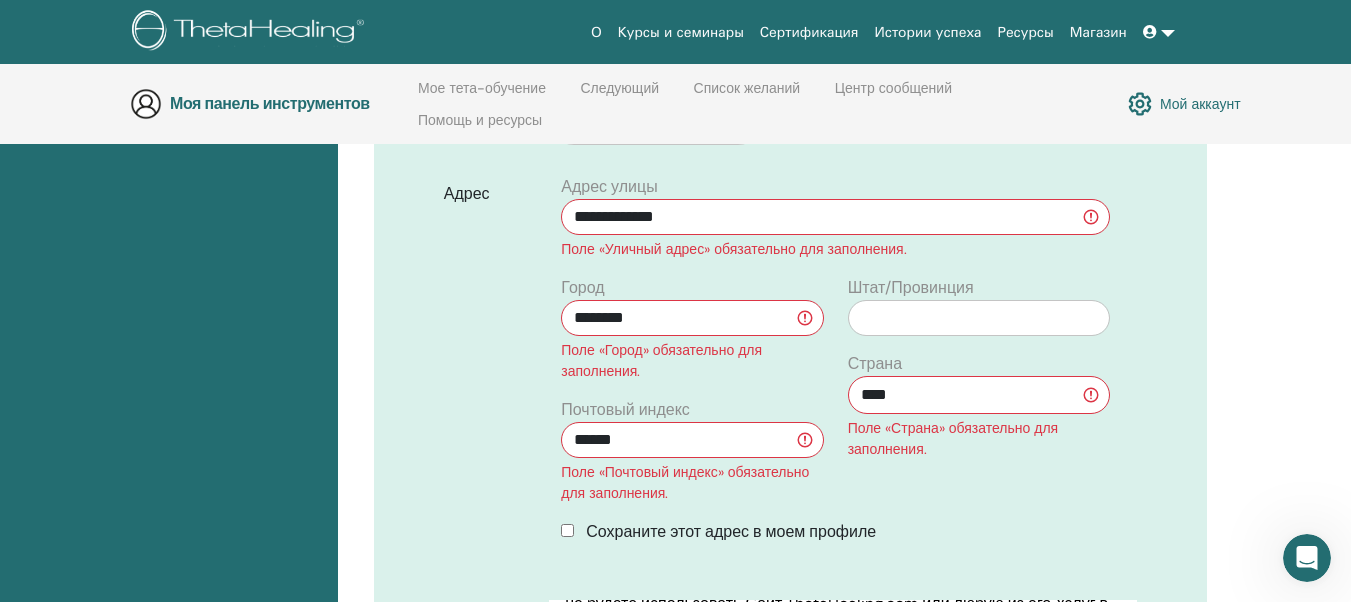 type on "******" 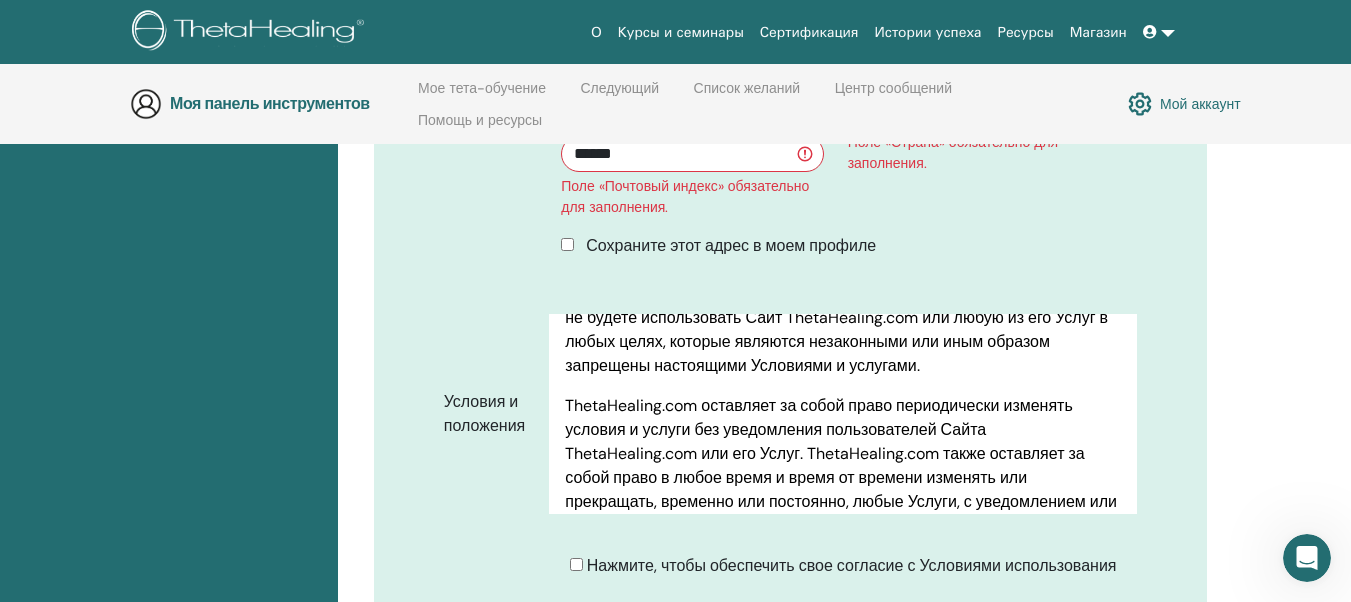 scroll, scrollTop: 980, scrollLeft: 0, axis: vertical 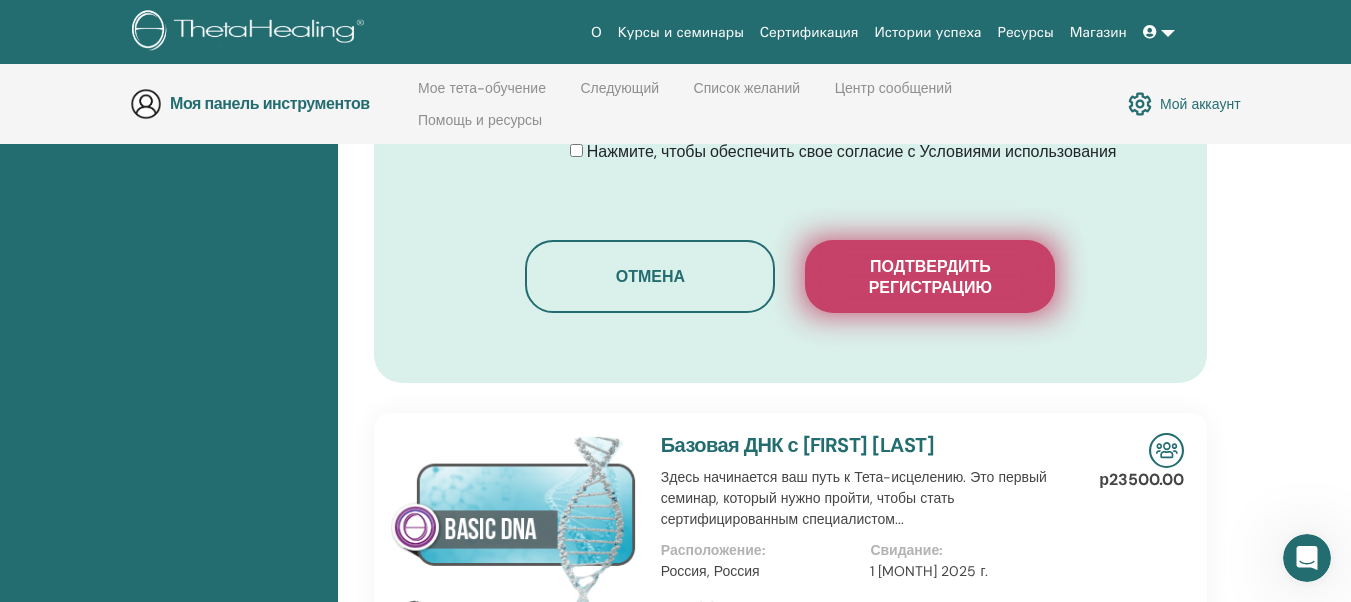 click on "Подтвердить регистрацию" at bounding box center [930, 277] 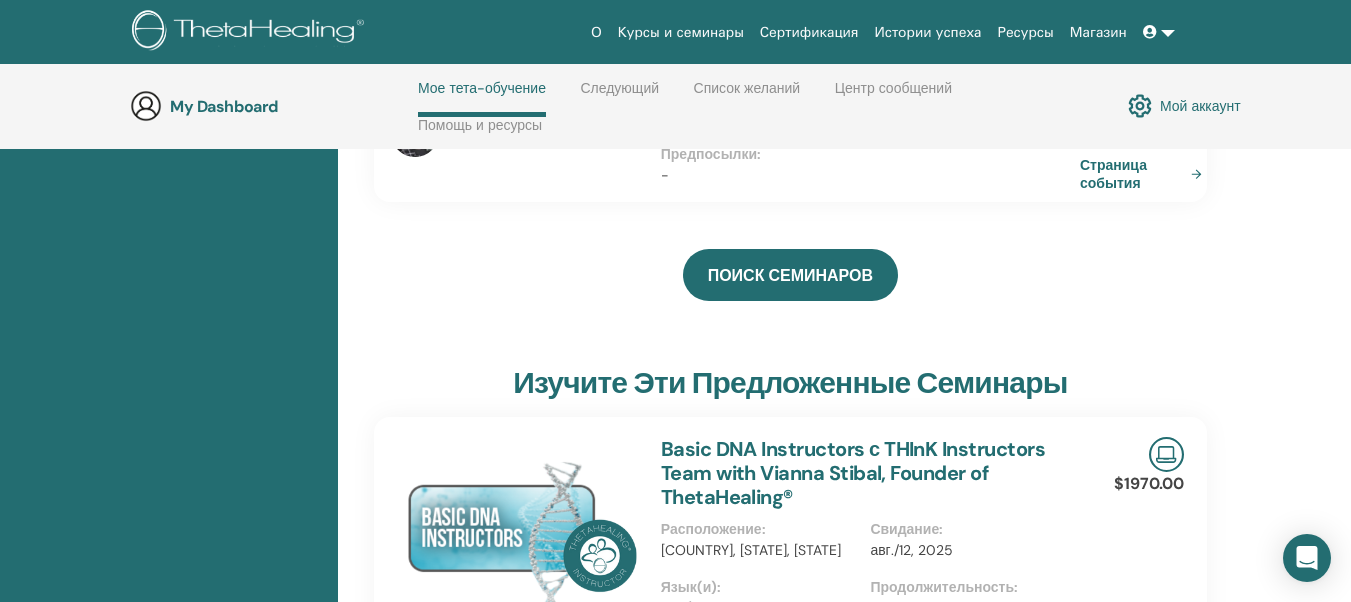 scroll, scrollTop: 185, scrollLeft: 0, axis: vertical 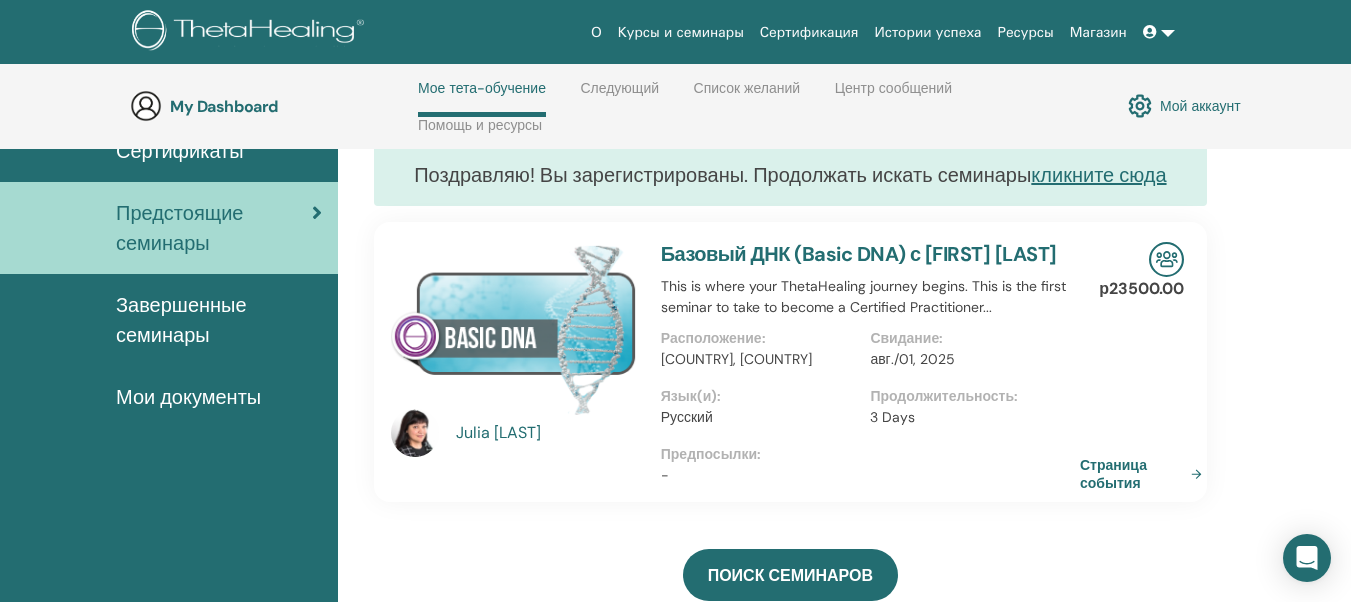 click on "[FIRST]   [LAST]" at bounding box center (548, 433) 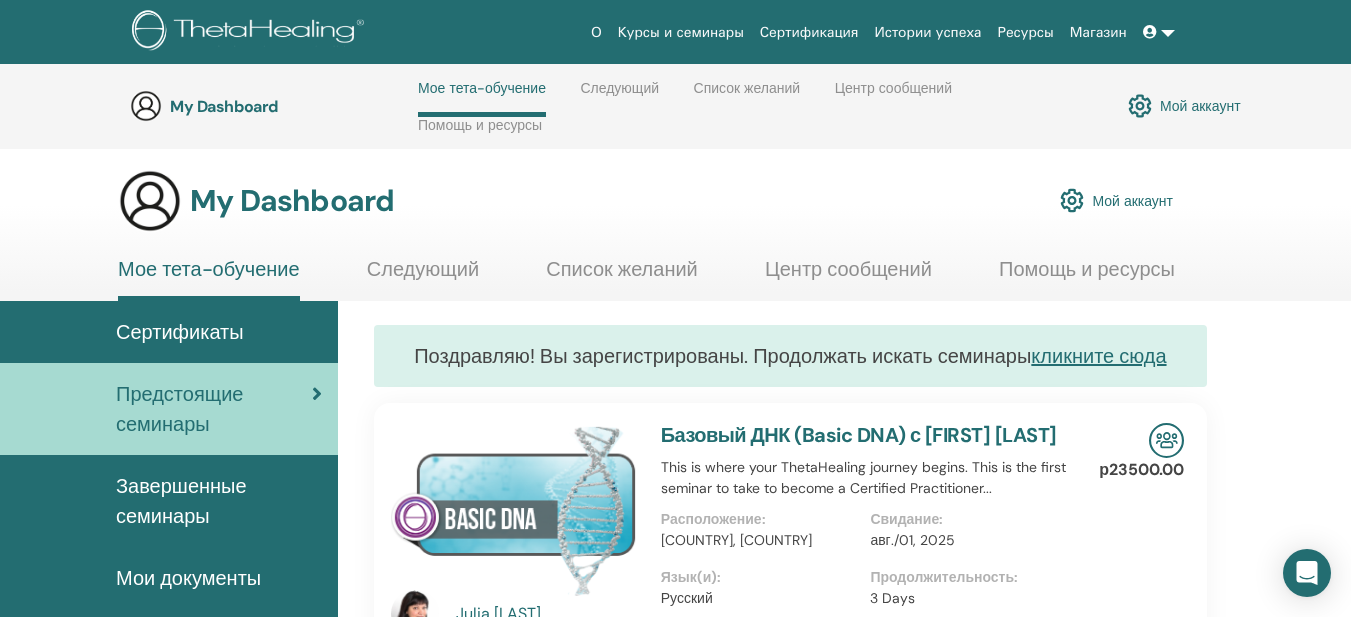 scroll, scrollTop: 0, scrollLeft: 0, axis: both 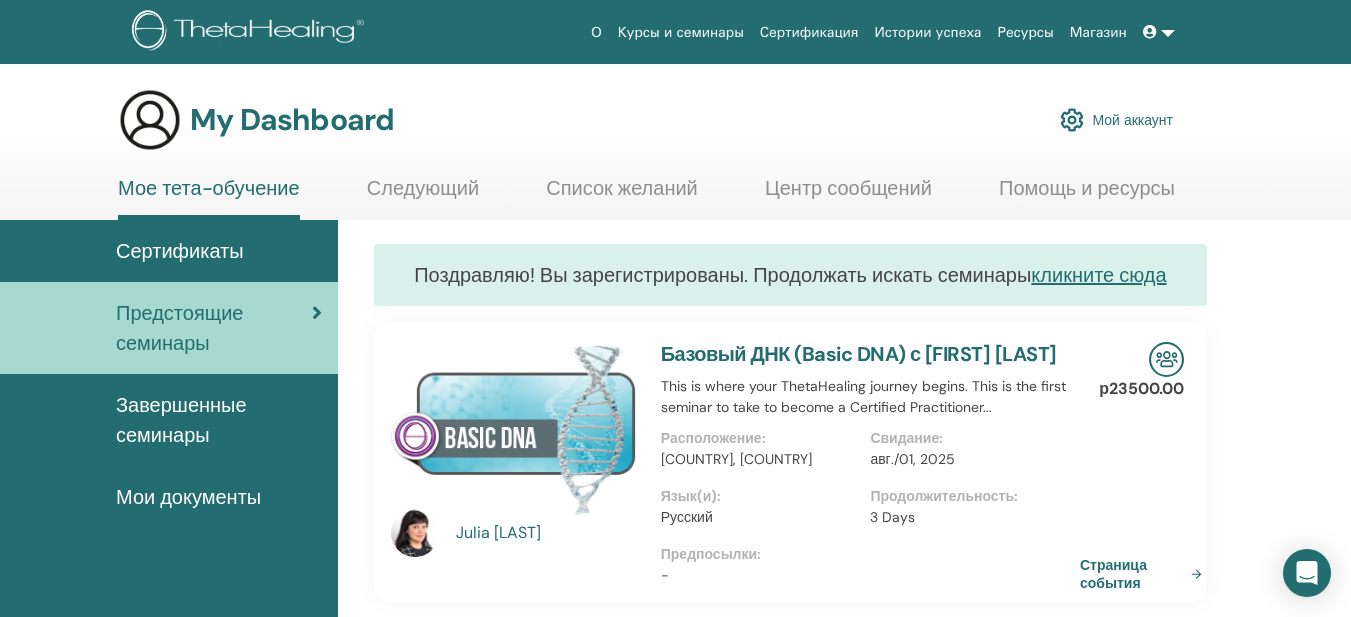 click on "[FIRST]   [LAST]" at bounding box center (548, 533) 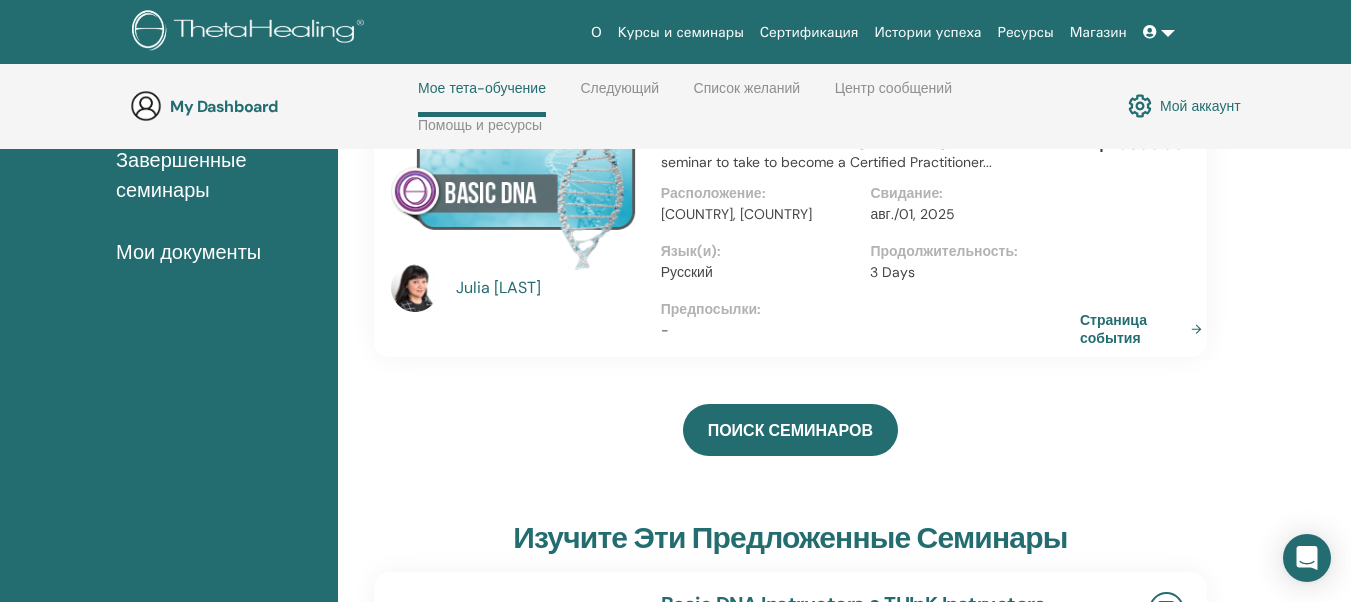 scroll, scrollTop: 185, scrollLeft: 0, axis: vertical 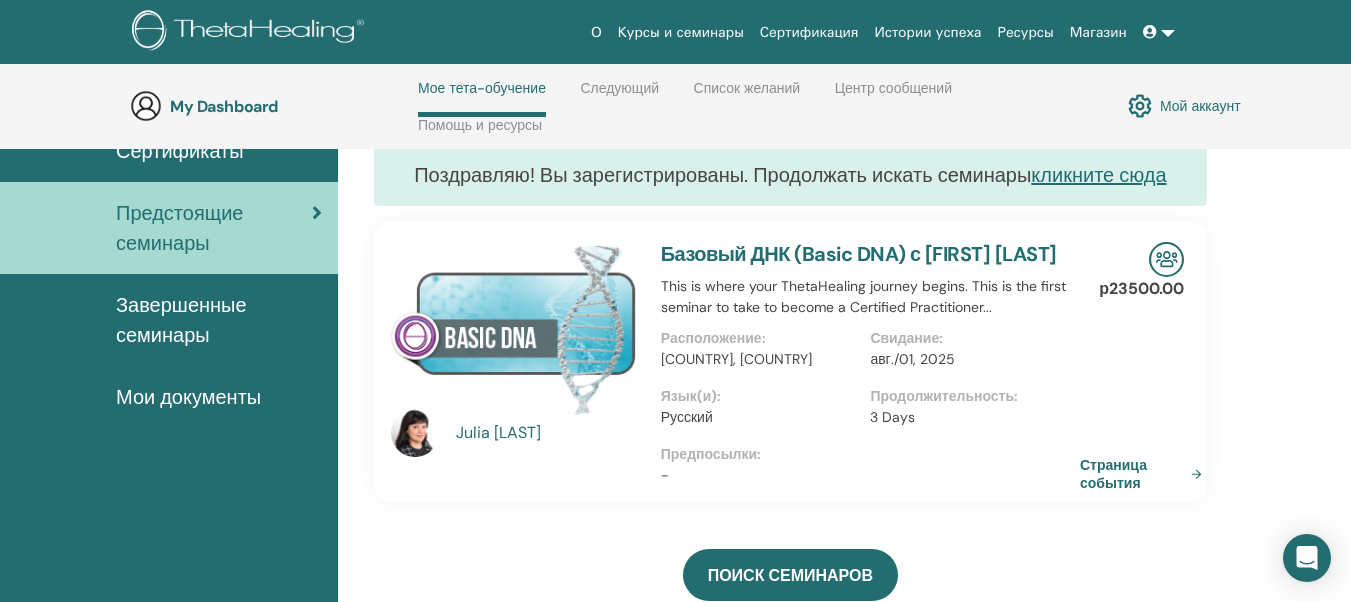 click at bounding box center (415, 433) 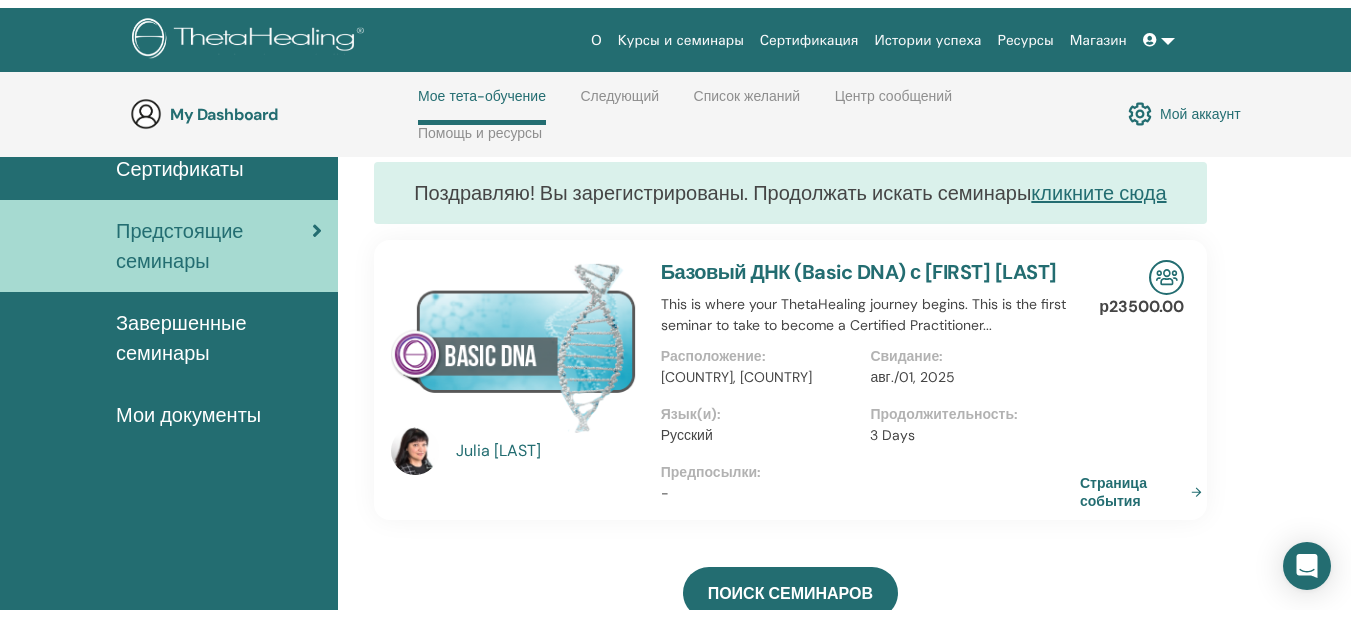 scroll, scrollTop: 0, scrollLeft: 0, axis: both 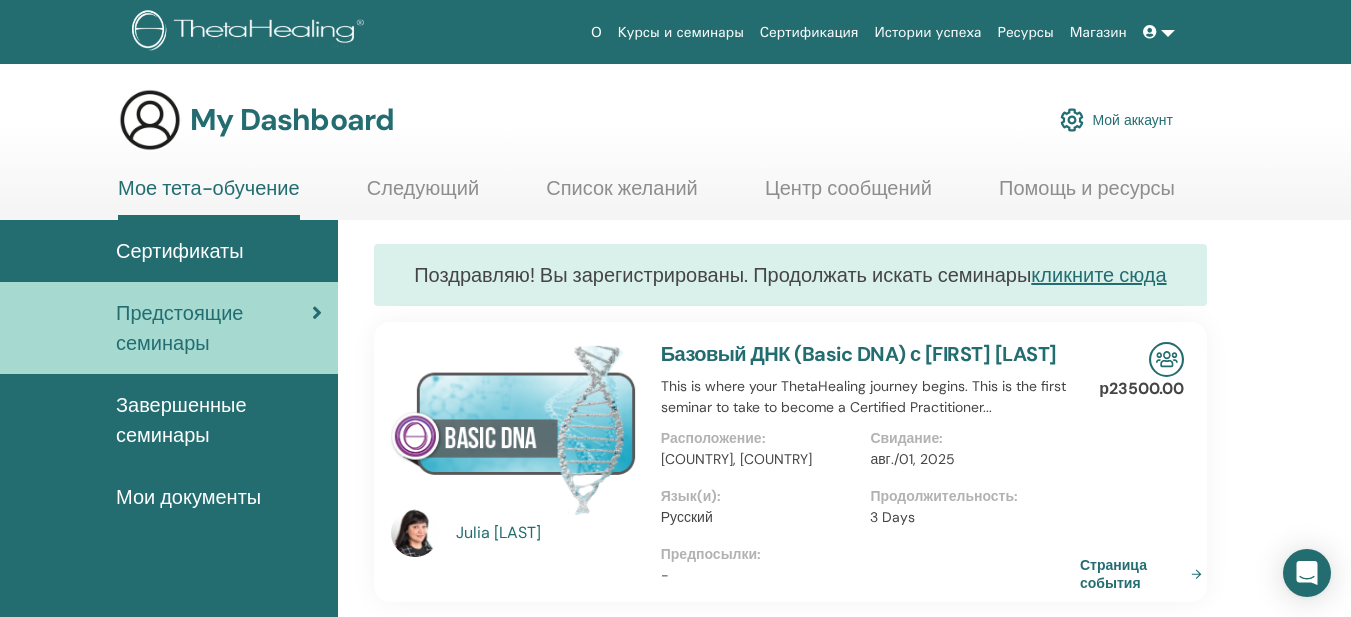 click at bounding box center (415, 533) 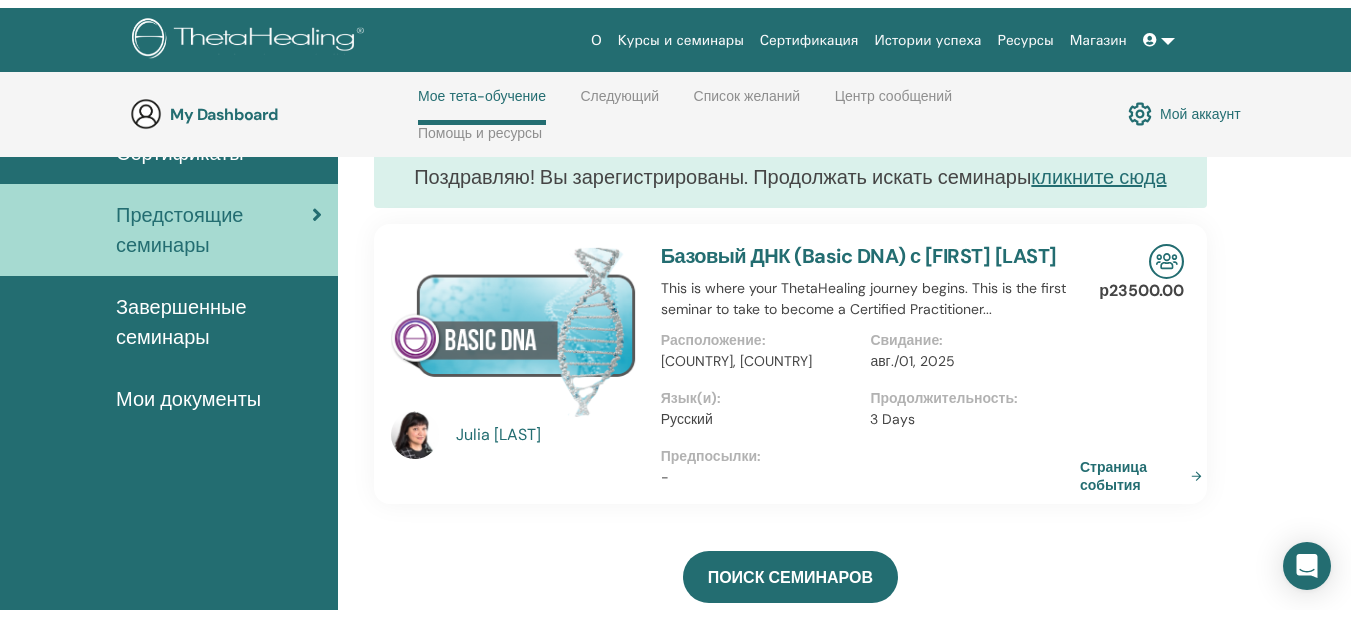 scroll, scrollTop: 0, scrollLeft: 0, axis: both 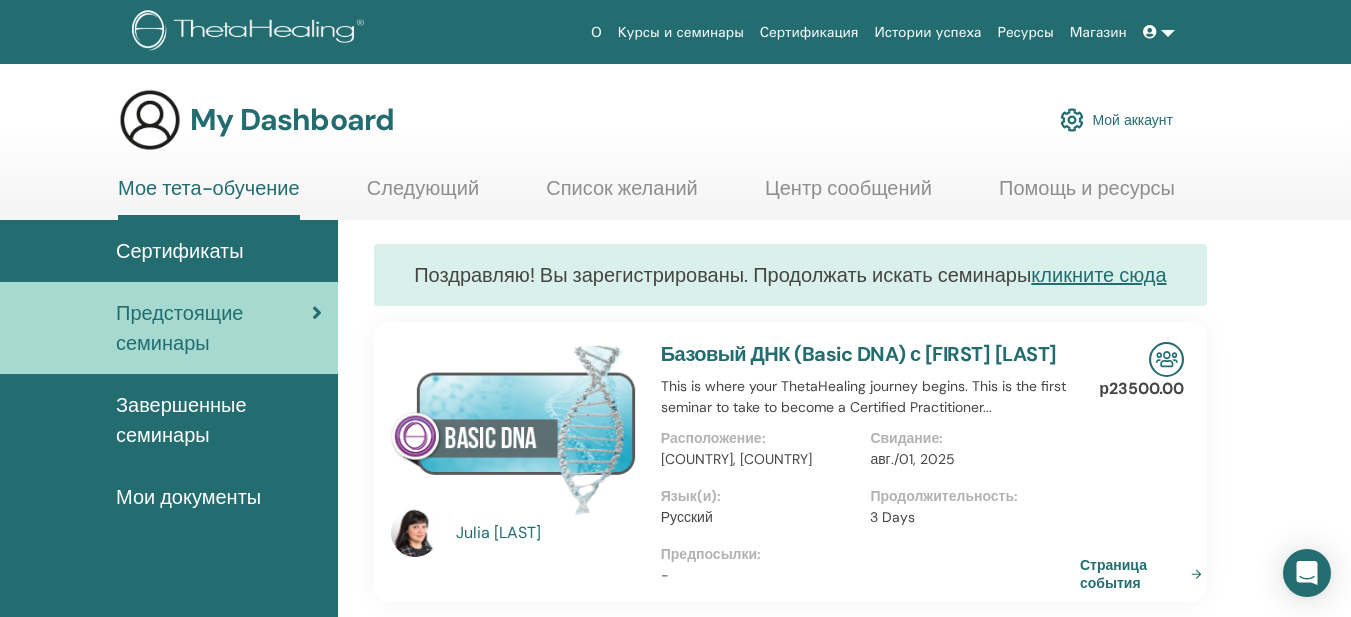 click at bounding box center [1152, 32] 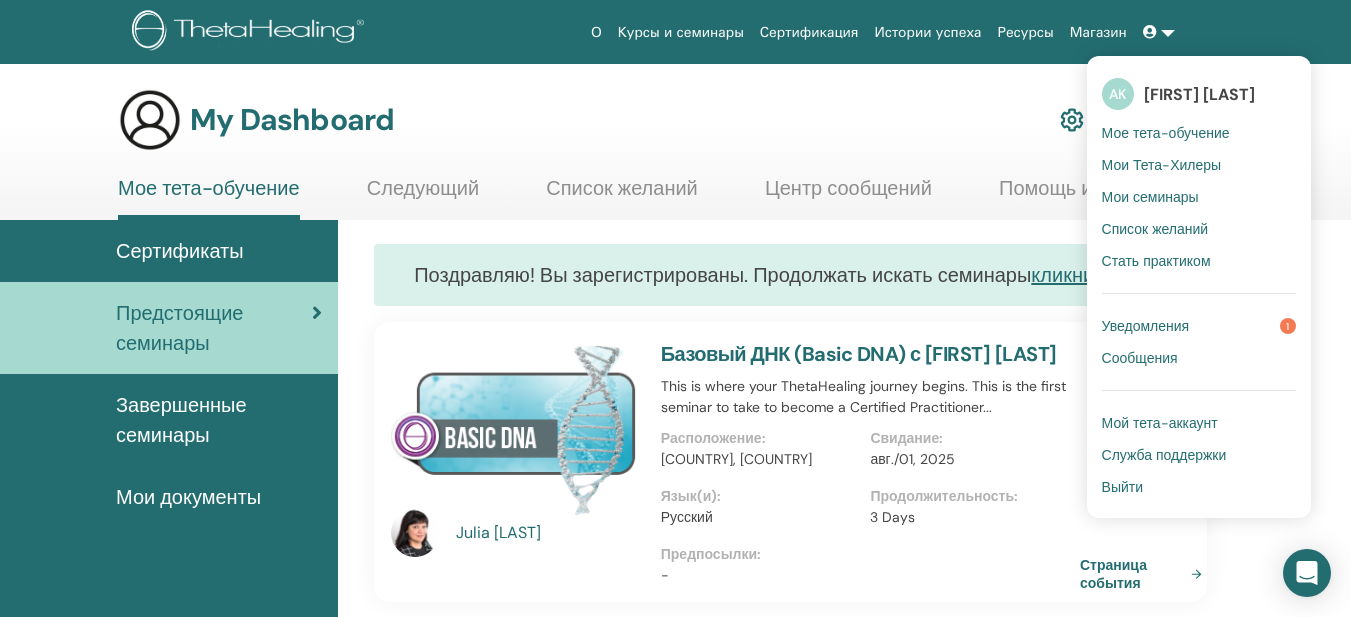 click on "Выйти" at bounding box center (1122, 487) 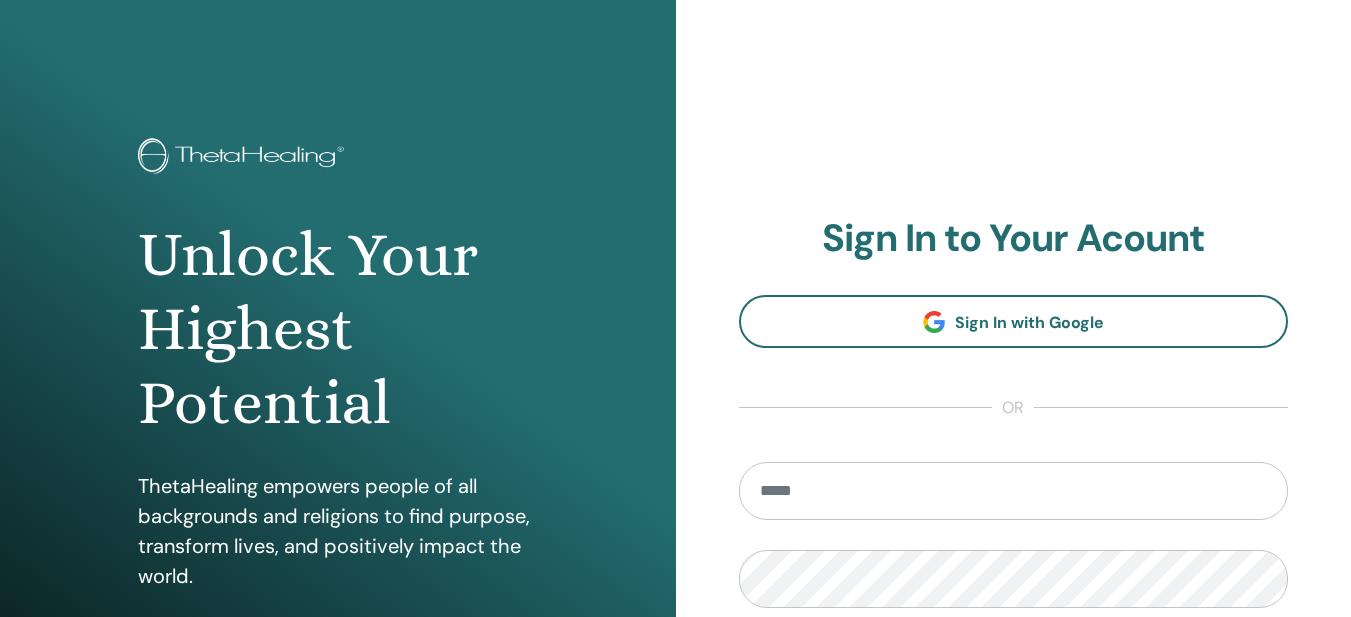 scroll, scrollTop: 0, scrollLeft: 0, axis: both 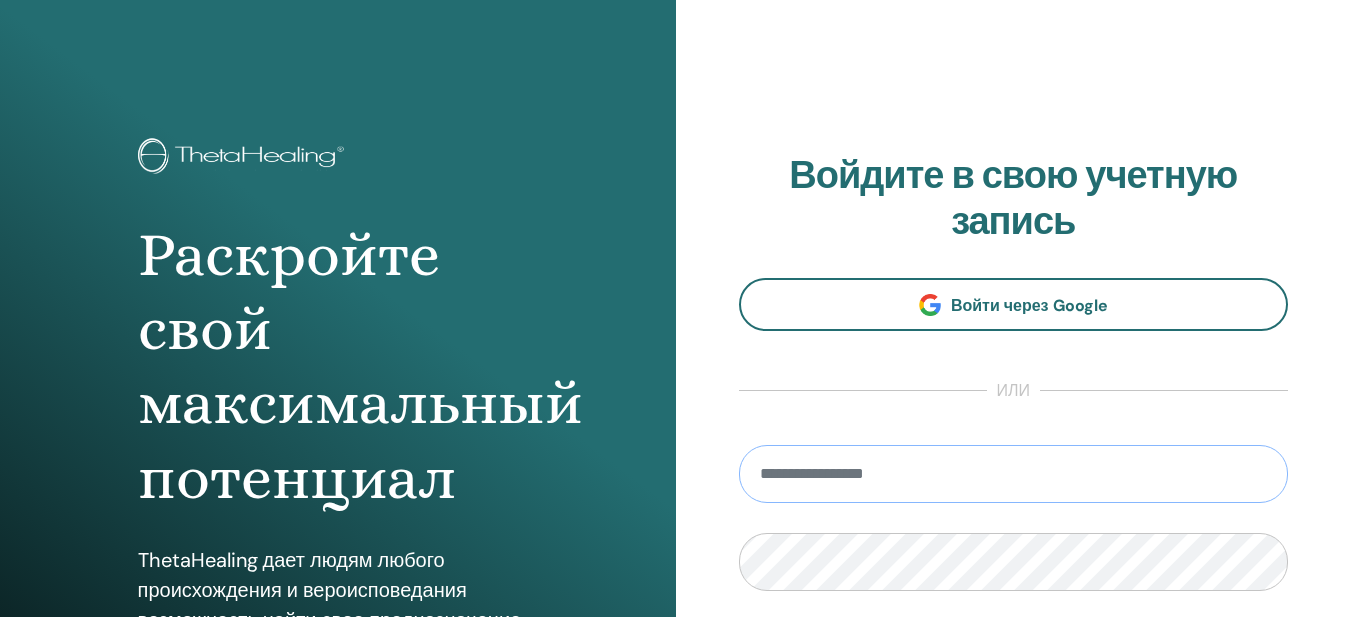 click at bounding box center (1014, 474) 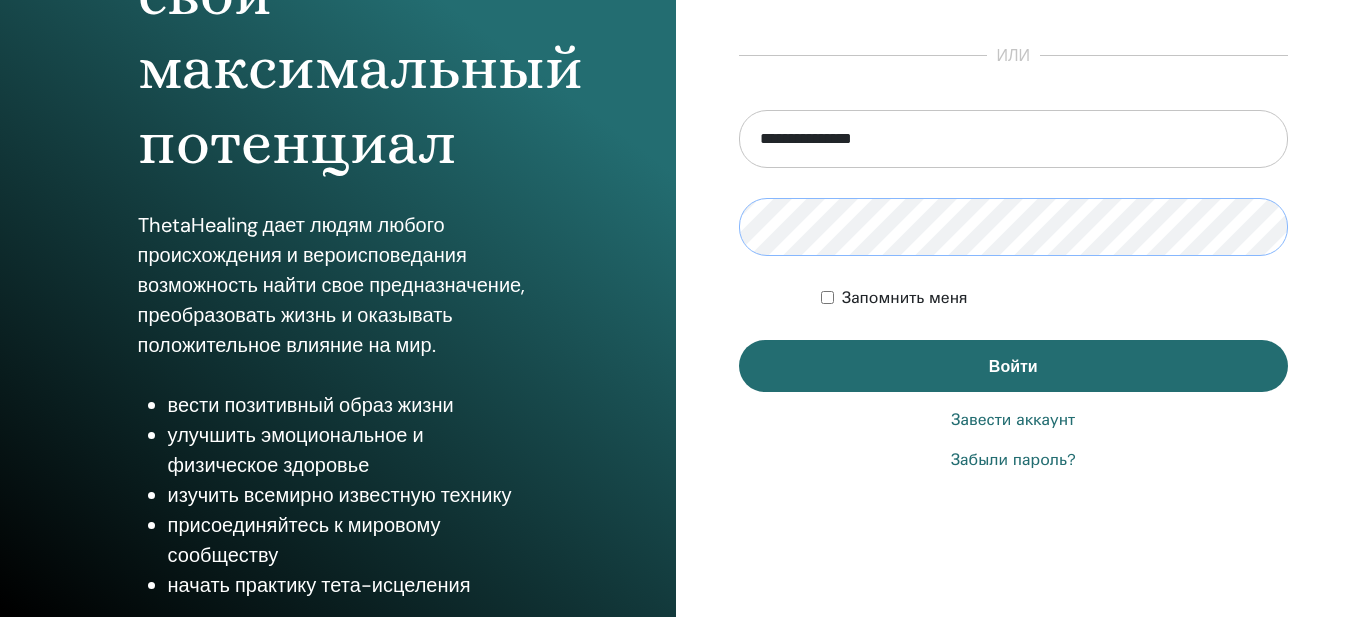 scroll, scrollTop: 343, scrollLeft: 0, axis: vertical 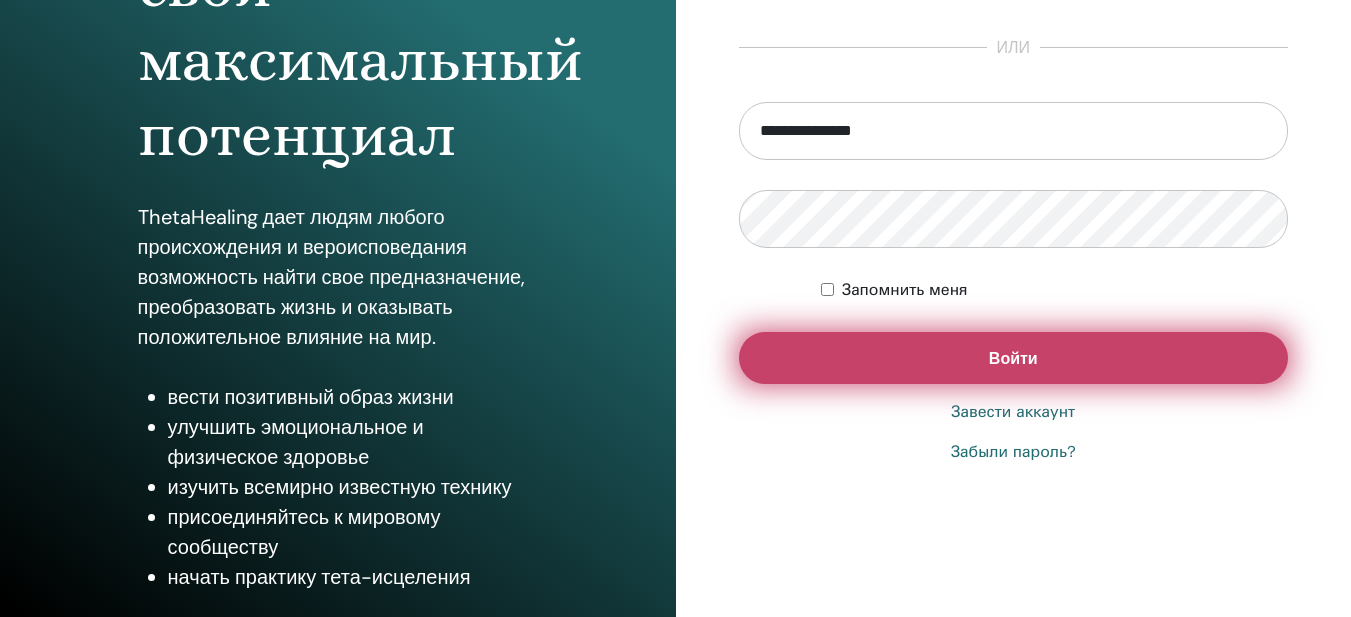 click on "Войти" at bounding box center [1013, 358] 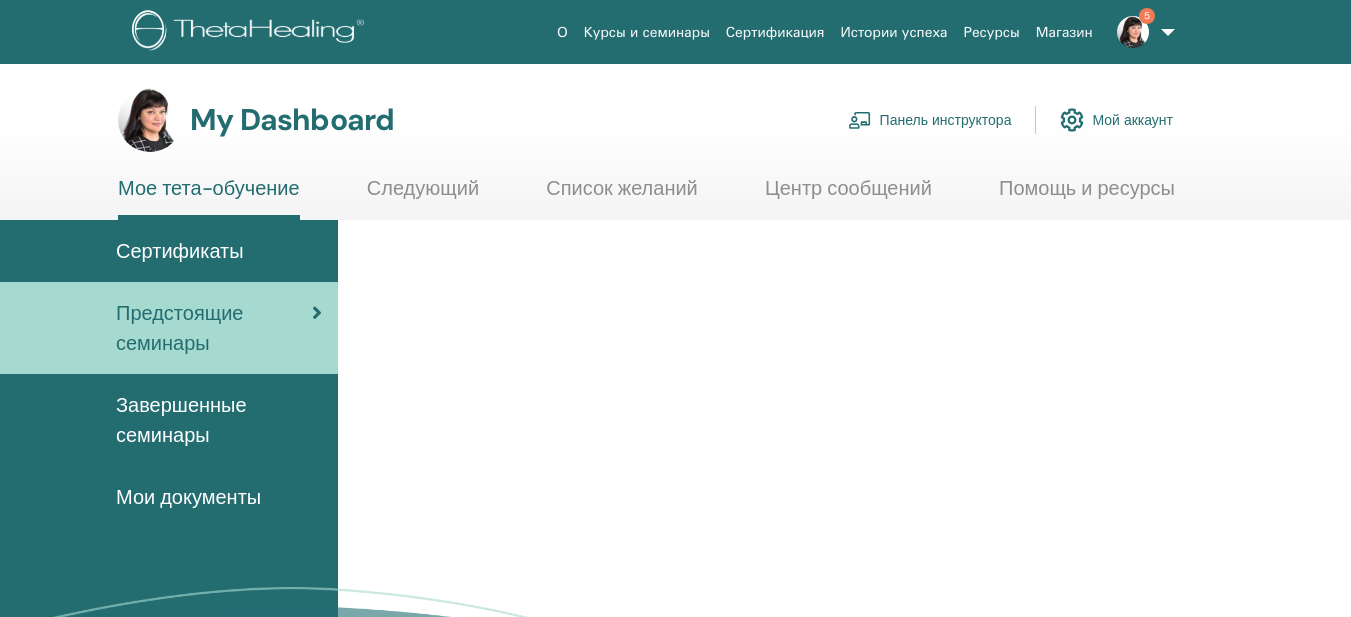 scroll, scrollTop: 0, scrollLeft: 0, axis: both 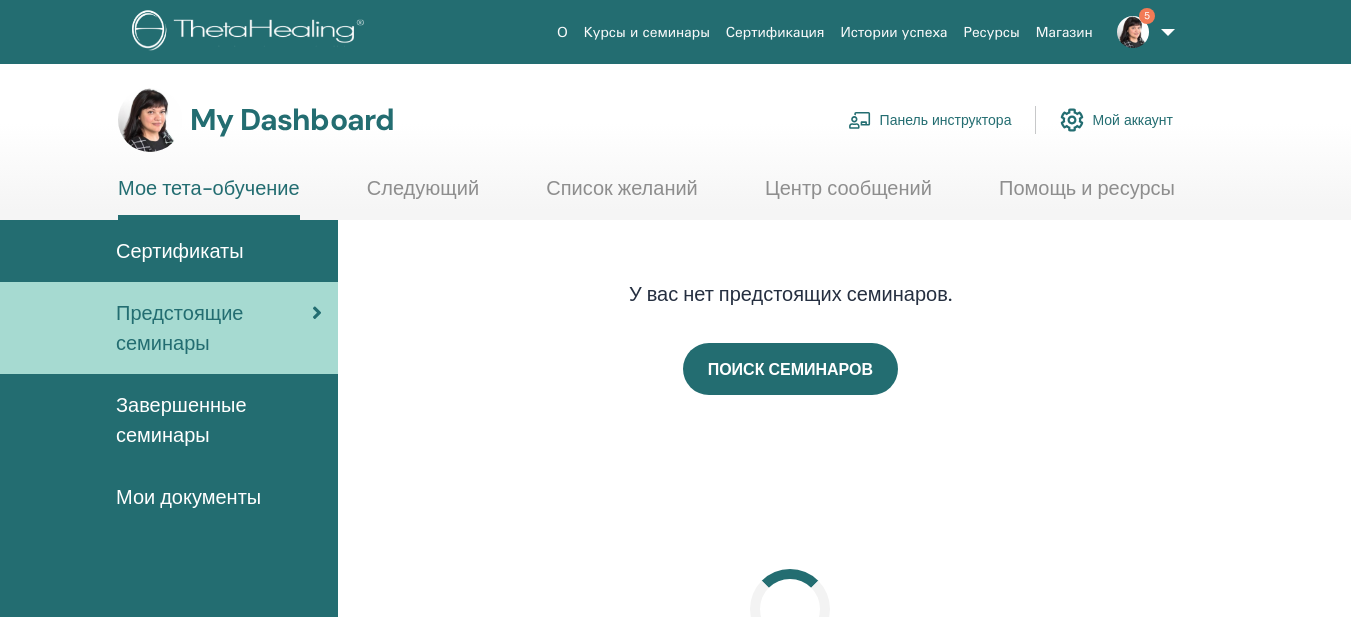 click on "Сертификаты" at bounding box center (180, 251) 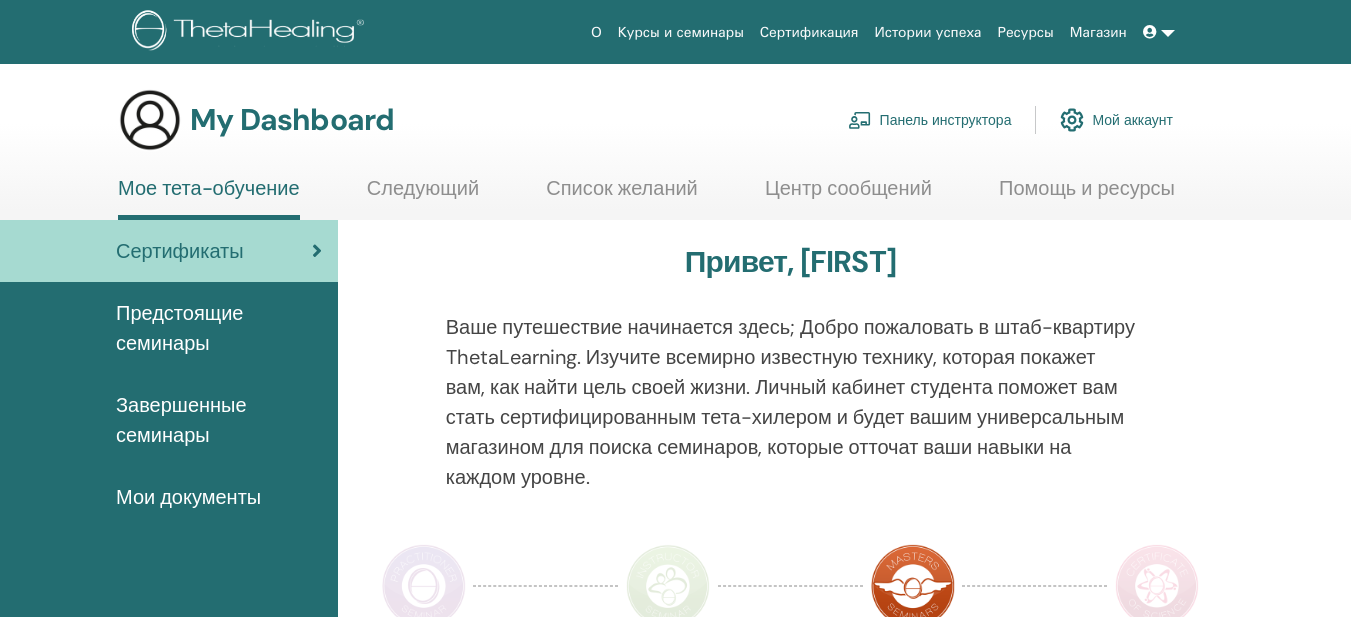 scroll, scrollTop: 0, scrollLeft: 0, axis: both 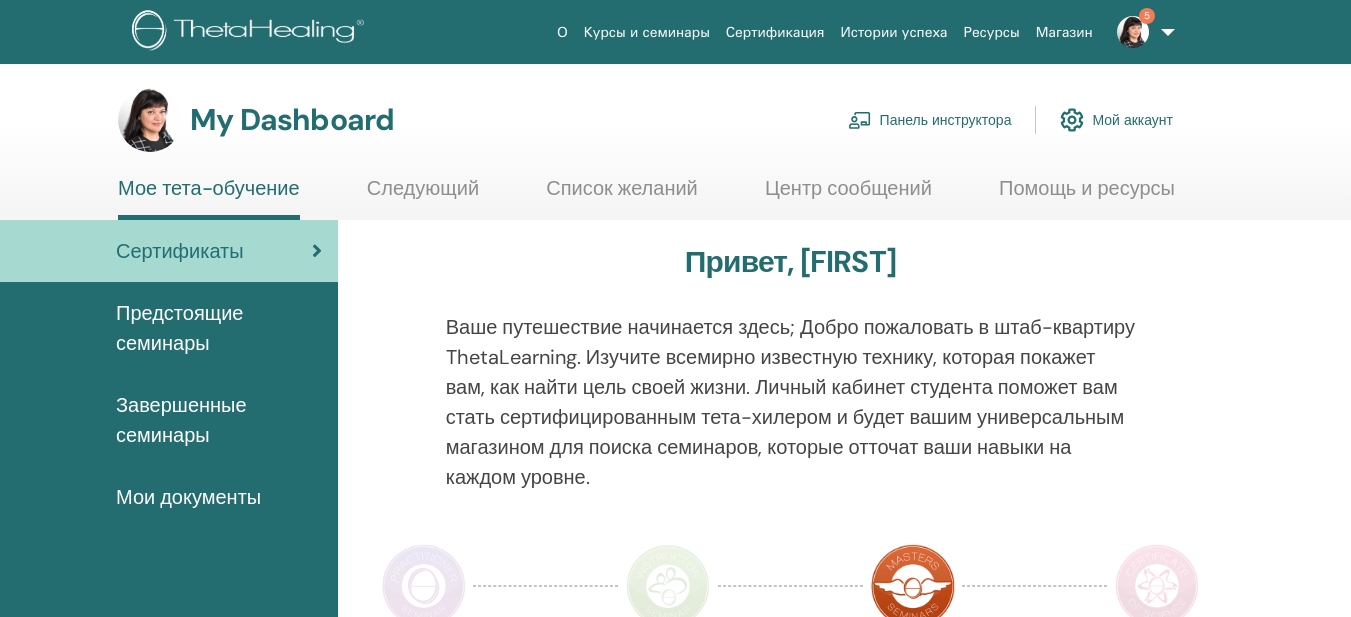click on "Завершенные семинары" at bounding box center (219, 420) 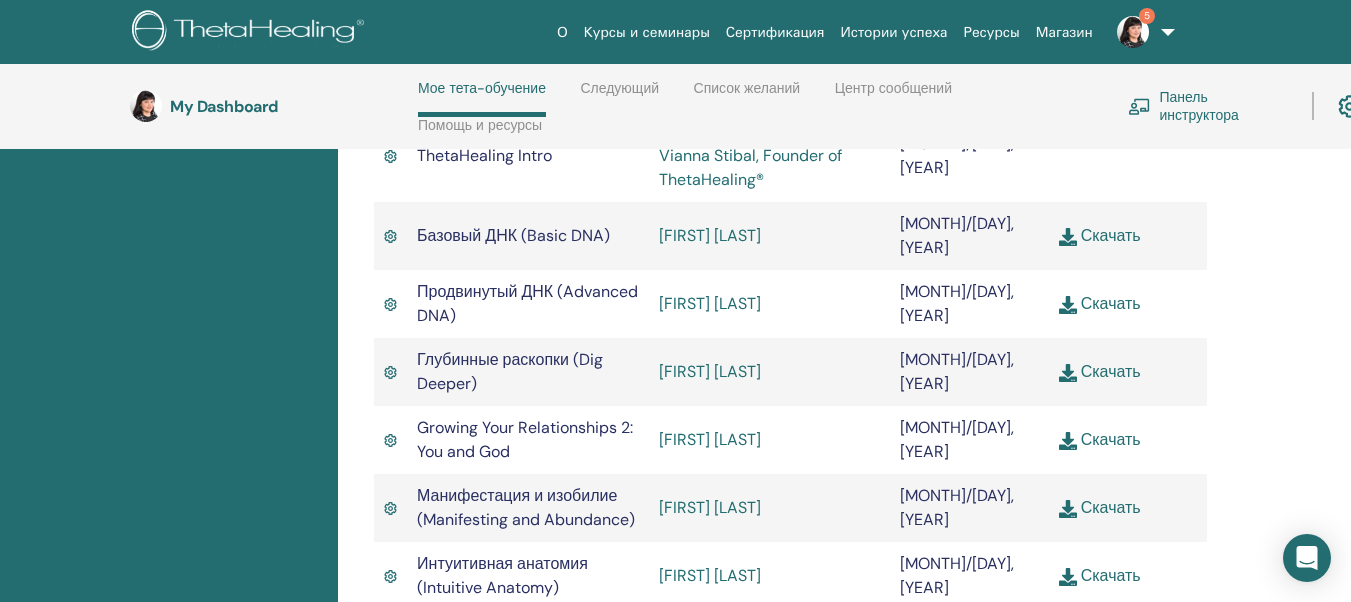 scroll, scrollTop: 785, scrollLeft: 0, axis: vertical 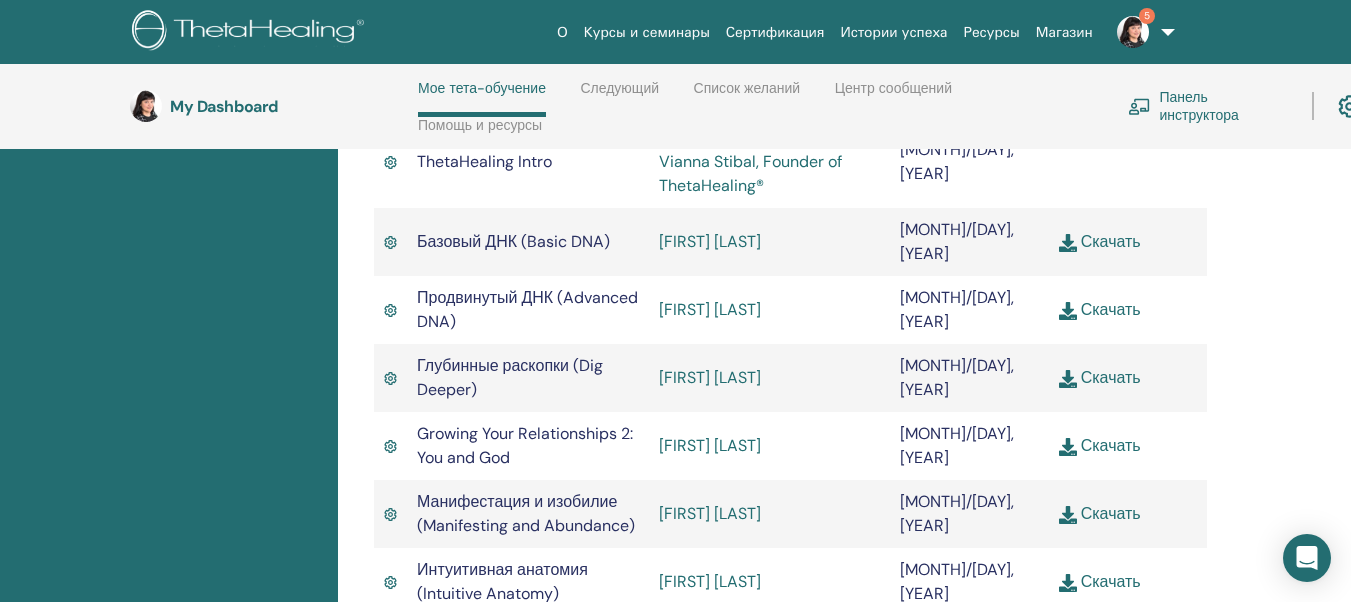 click on "Скачать" at bounding box center (1100, 241) 